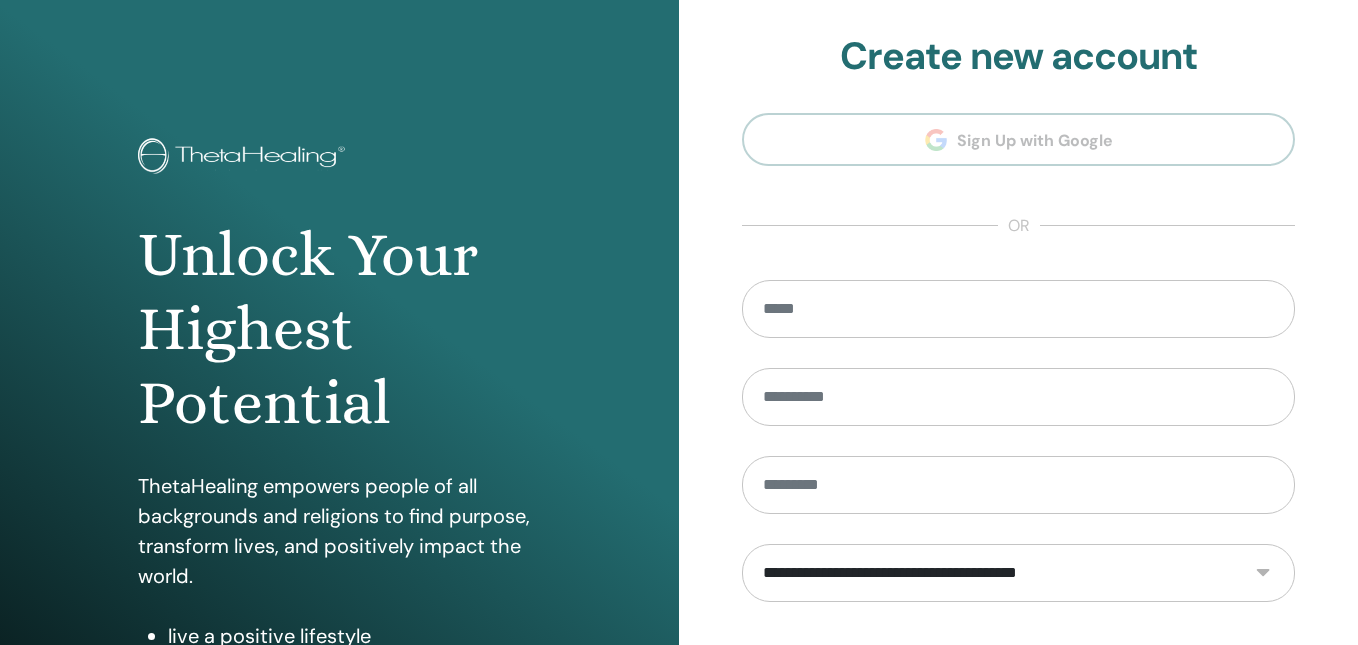 scroll, scrollTop: 315, scrollLeft: 0, axis: vertical 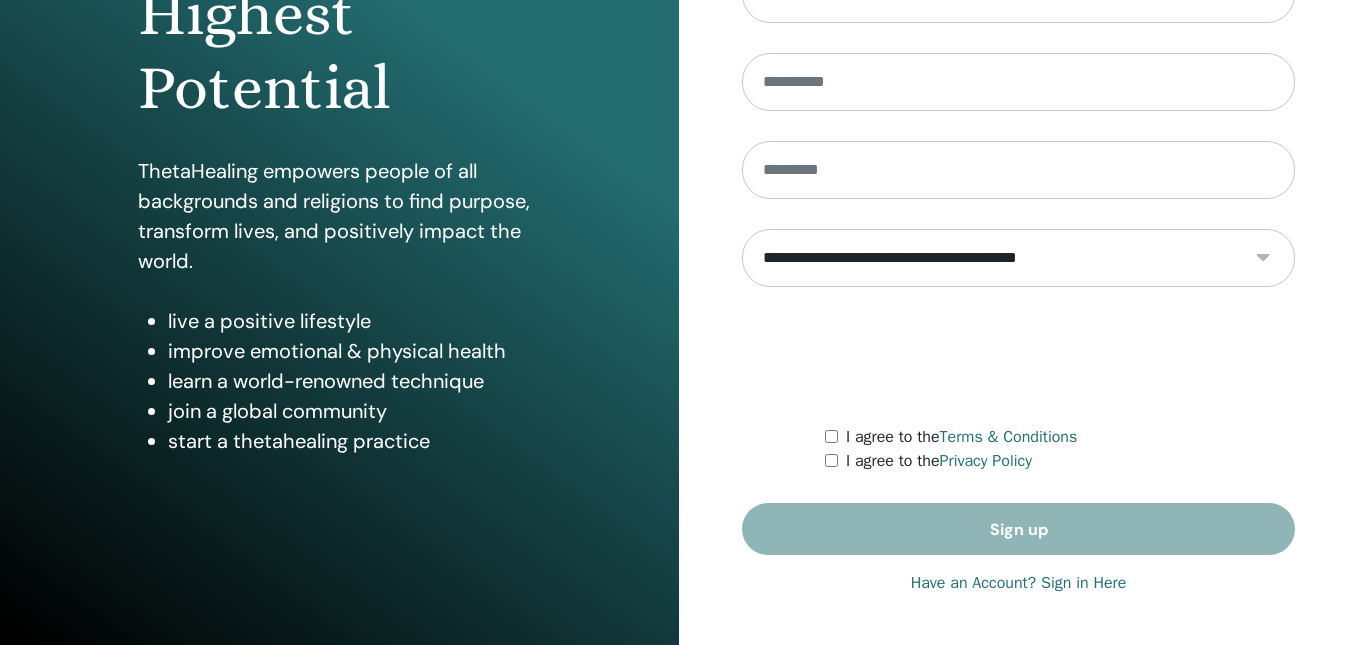 click on "Have an Account? Sign in Here" at bounding box center (1019, 583) 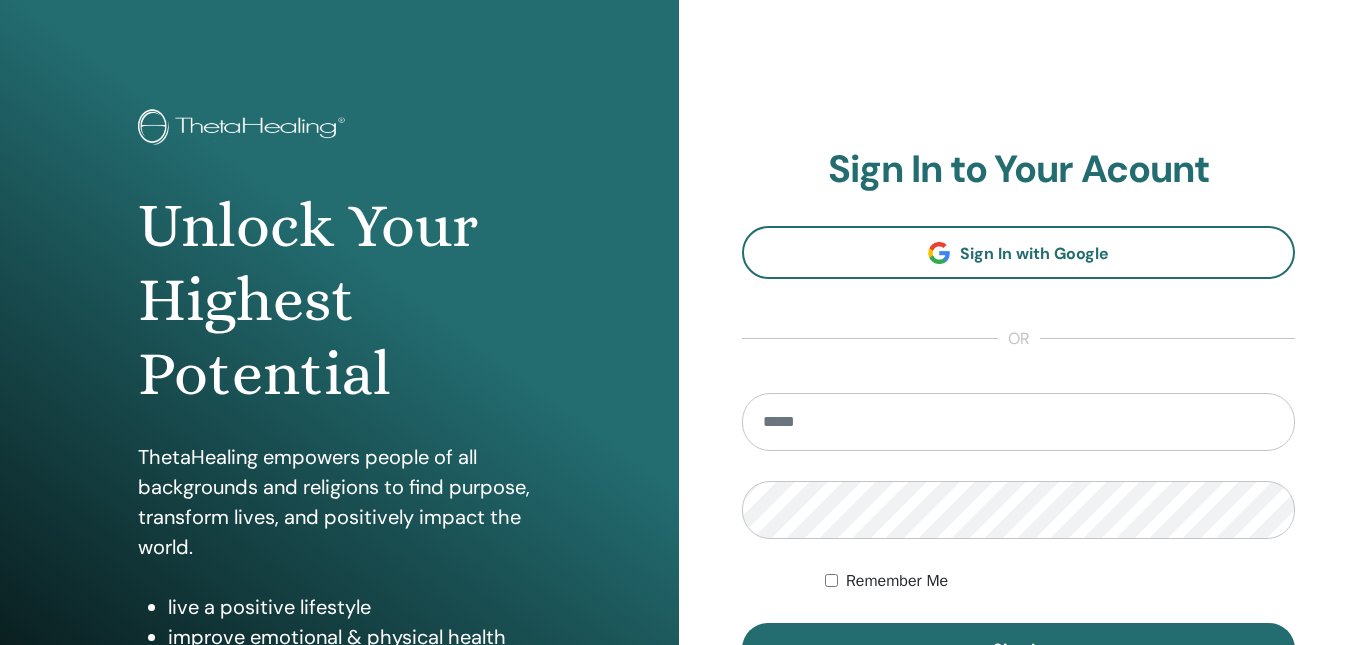 scroll, scrollTop: 0, scrollLeft: 0, axis: both 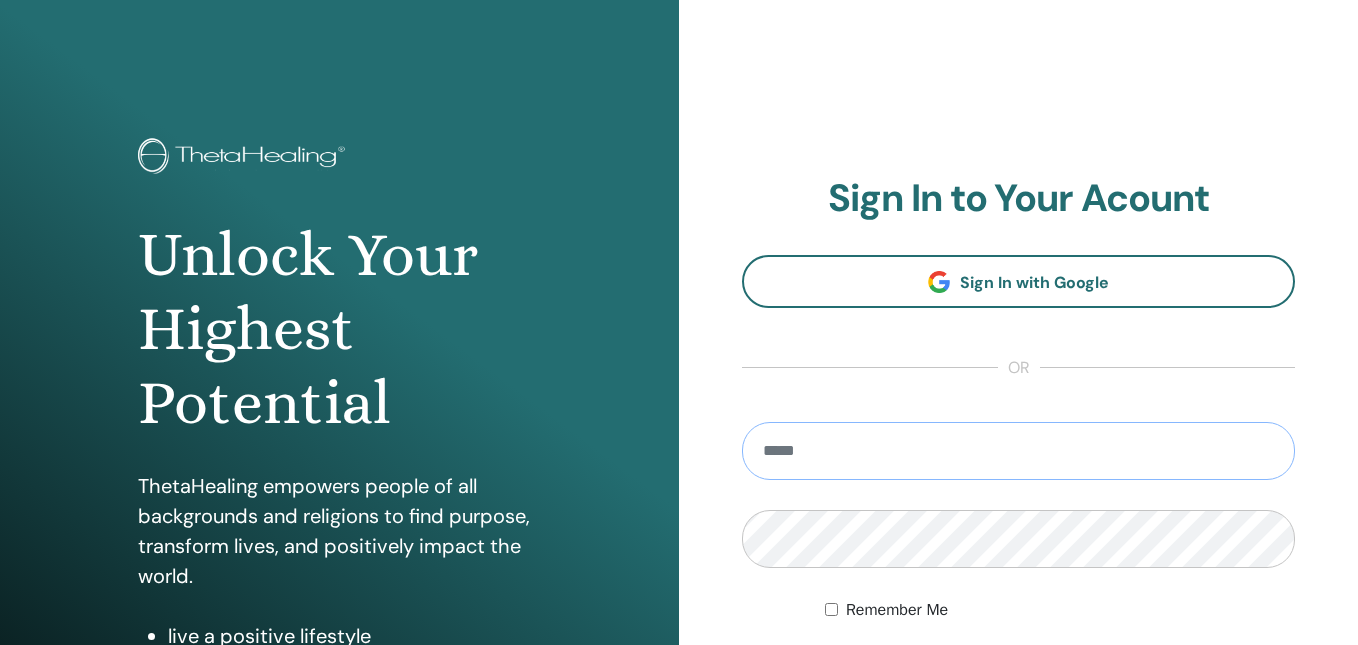 click at bounding box center [1018, 451] 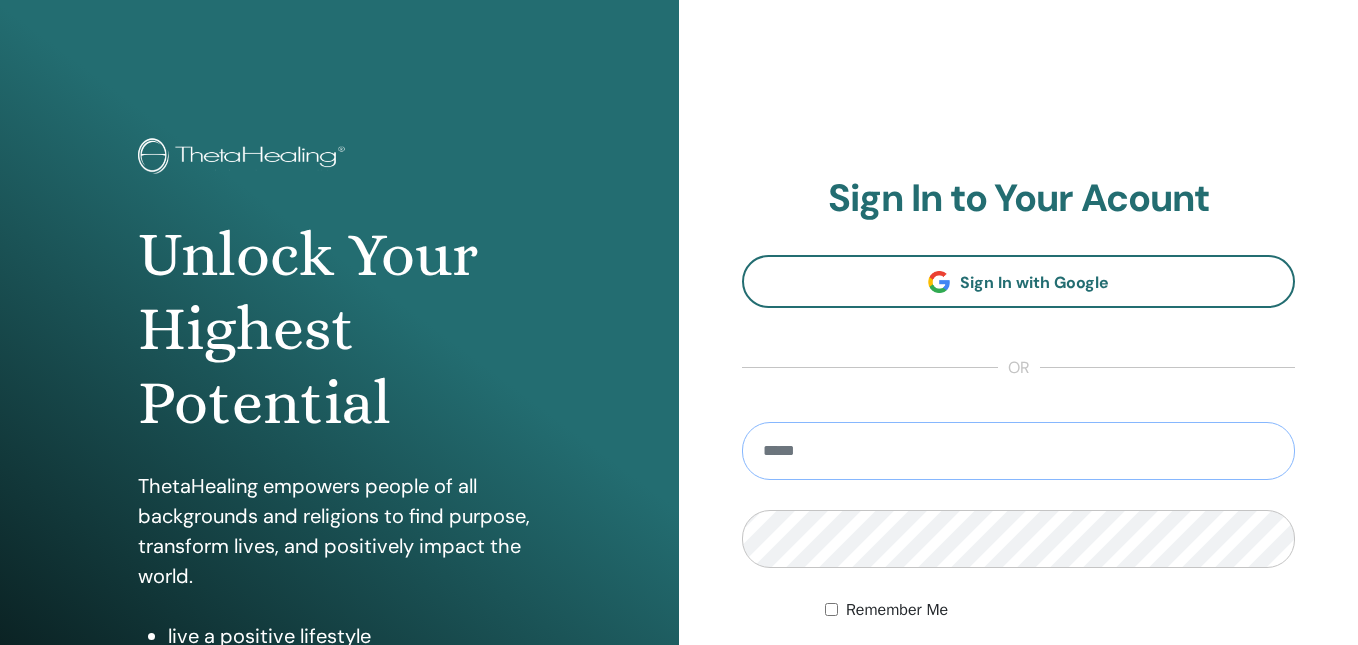 type on "**********" 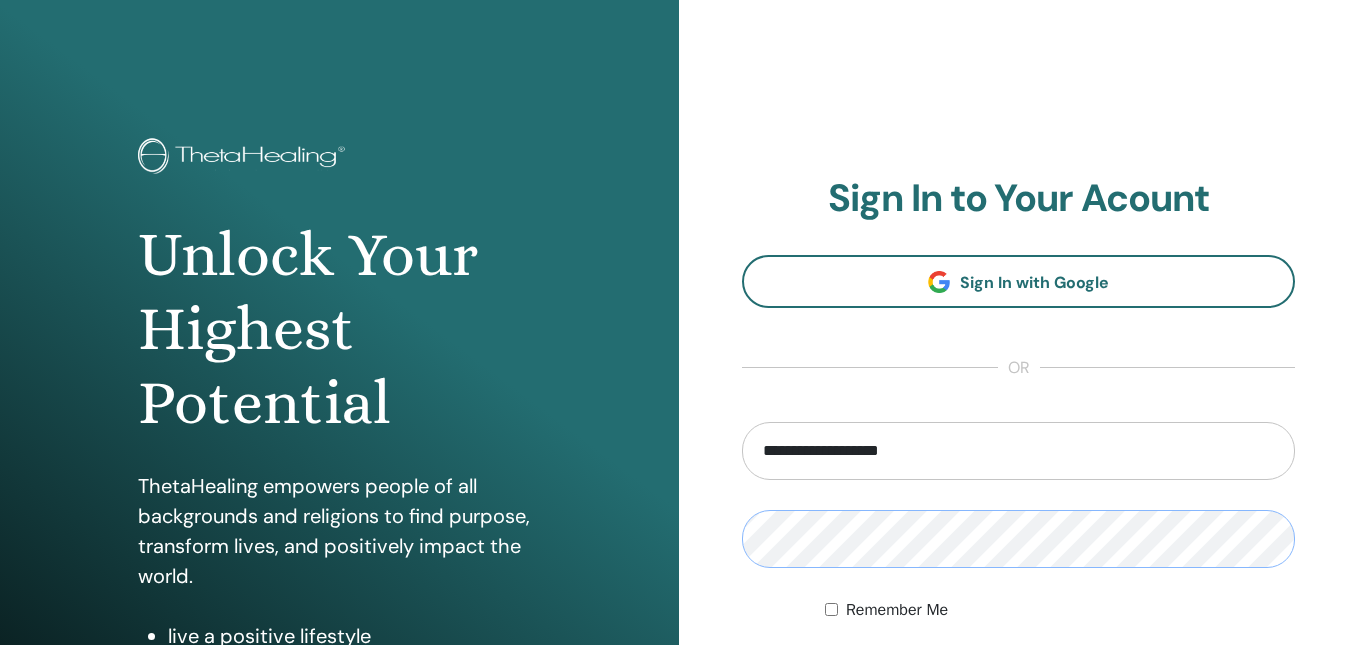 click on "Sign In" at bounding box center (1018, 678) 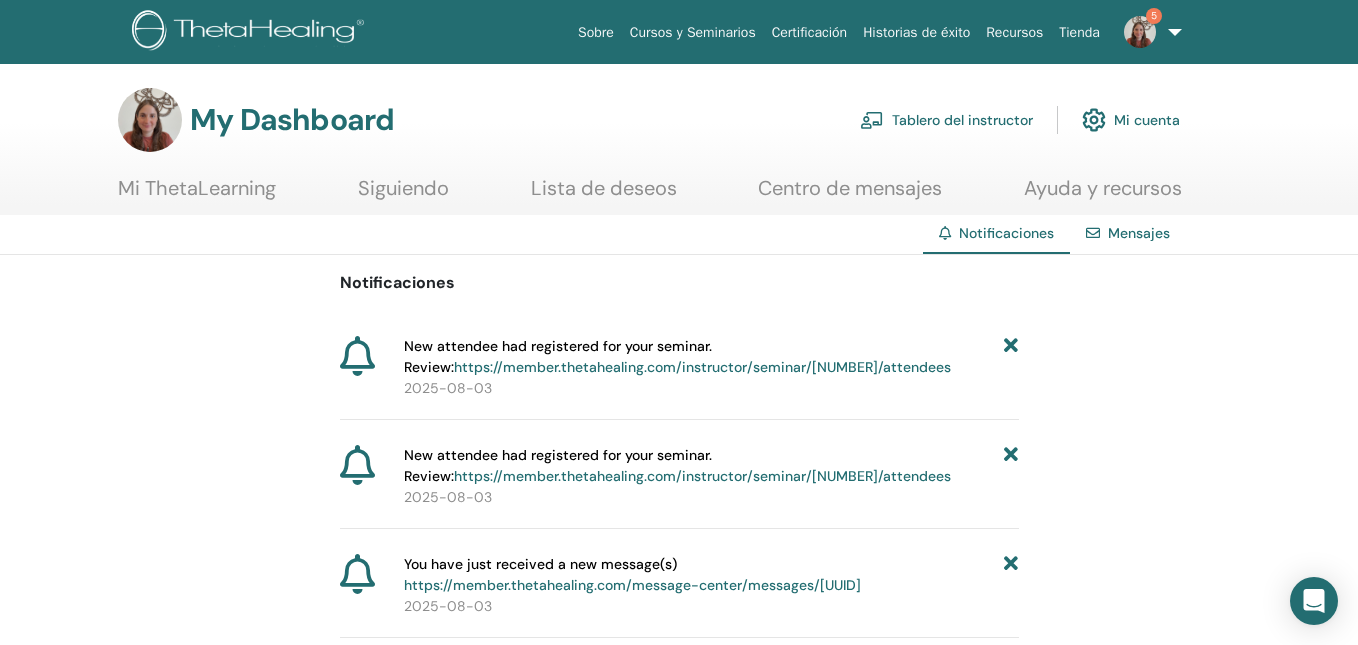scroll, scrollTop: 16, scrollLeft: 0, axis: vertical 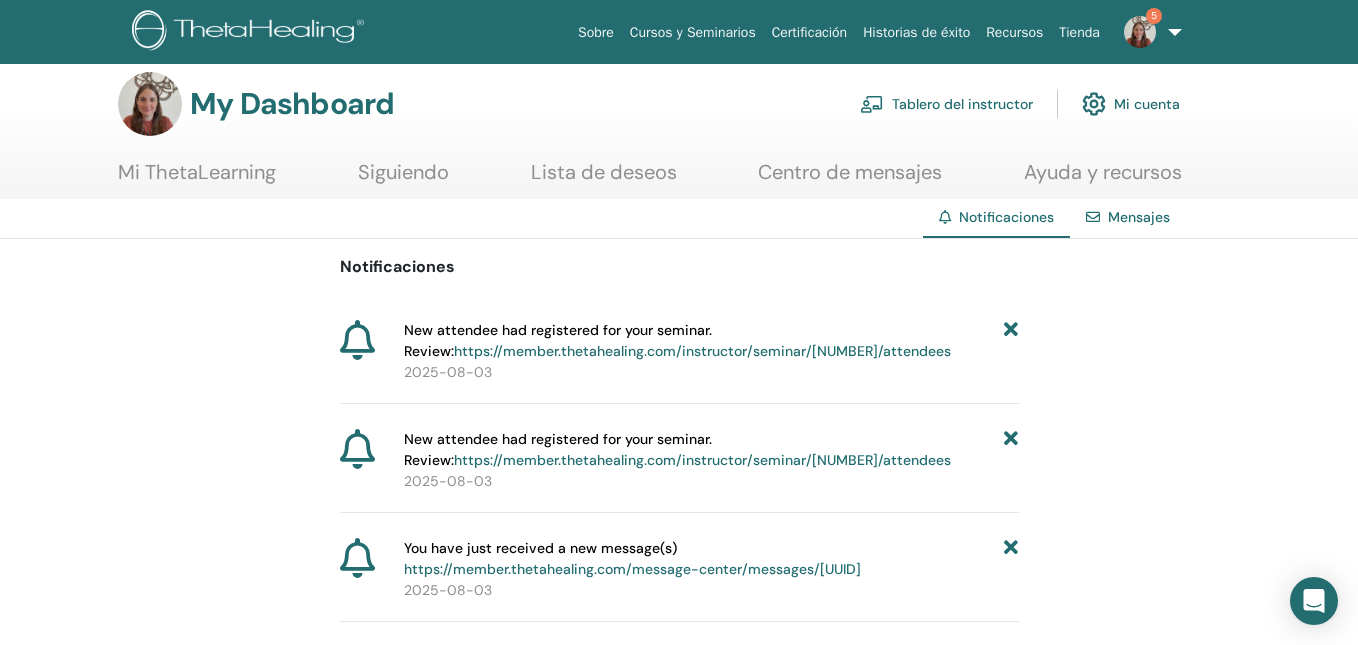 click on "https://member.thetahealing.com/instructor/seminar/[NUMBER]/attendees" at bounding box center [702, 351] 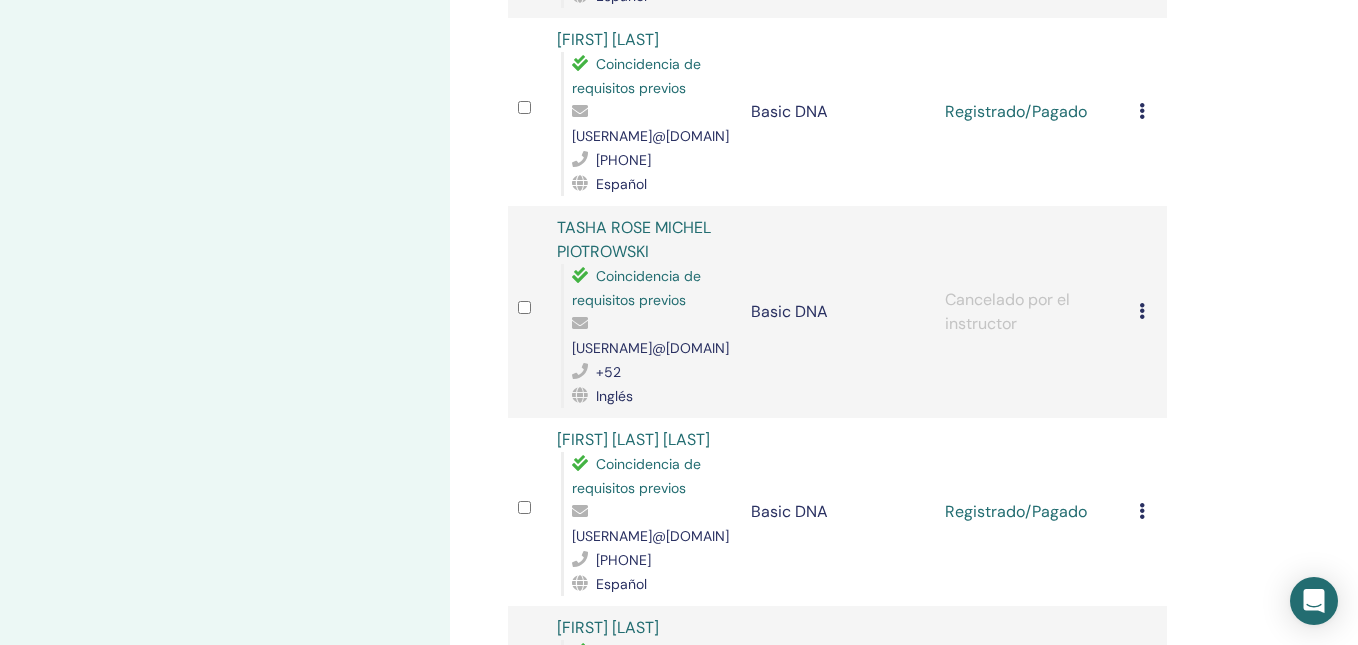 scroll, scrollTop: 0, scrollLeft: 0, axis: both 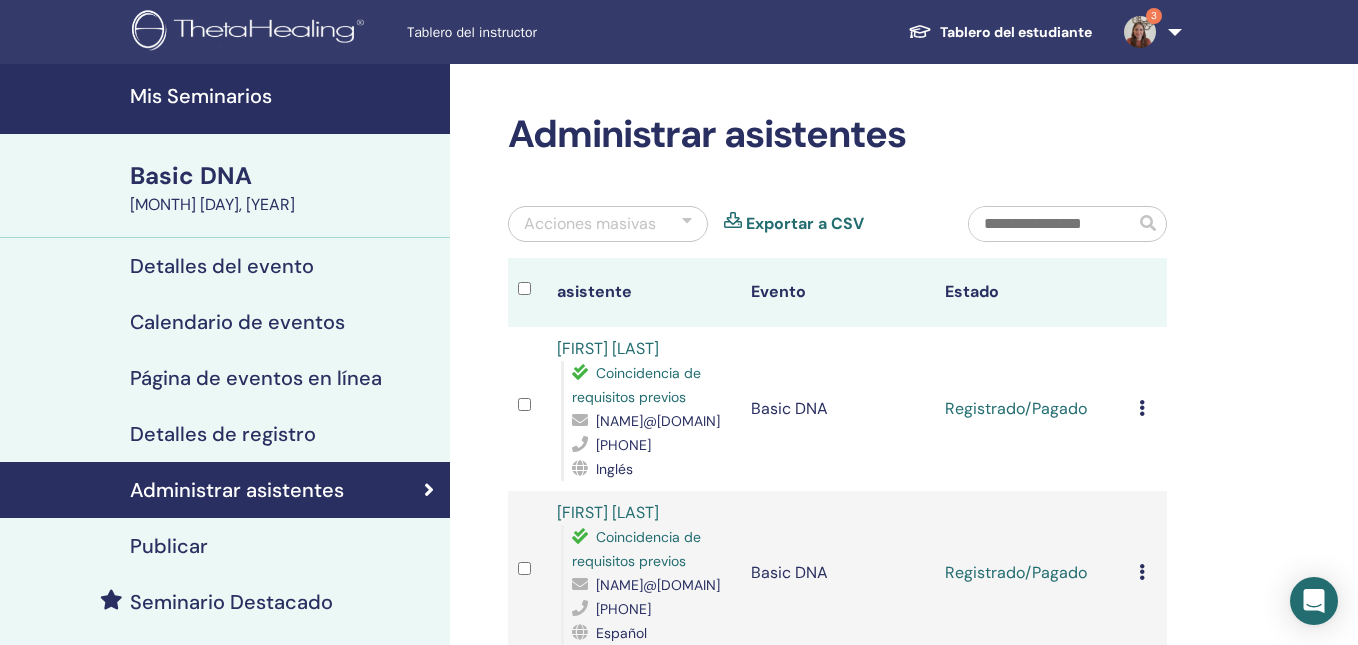 click at bounding box center [1140, 32] 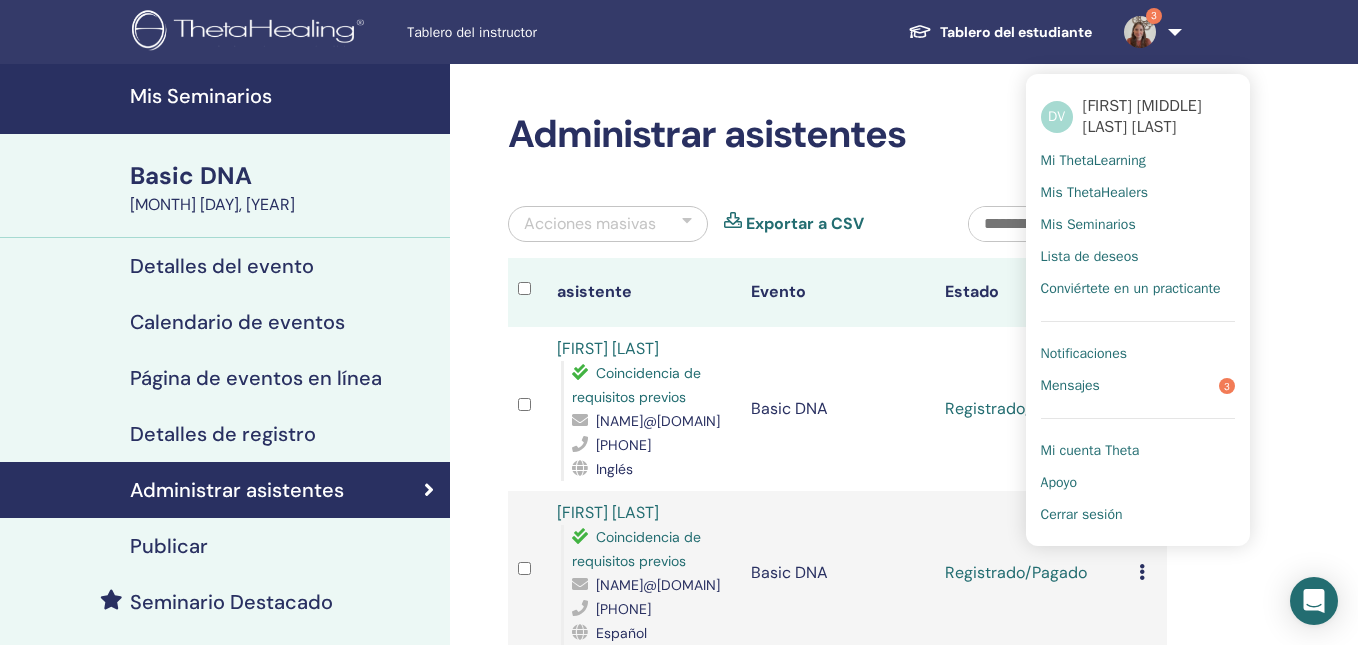 click on "Notificaciones" at bounding box center [1084, 354] 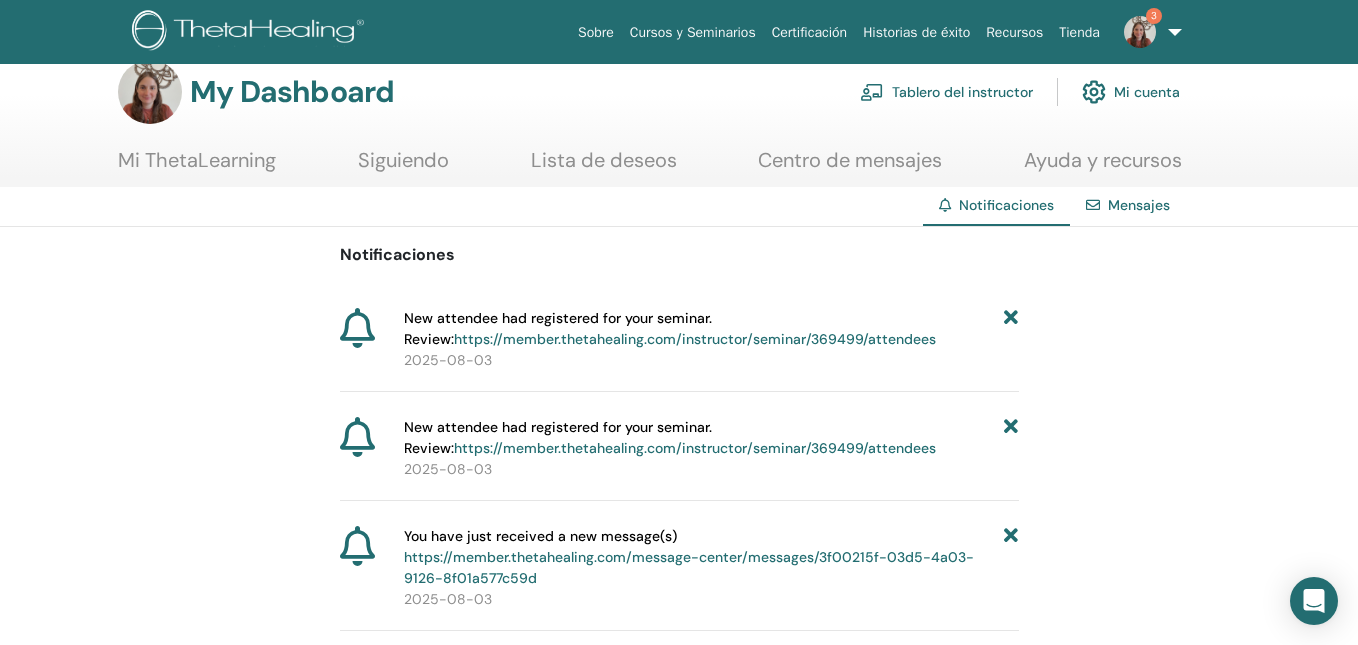 scroll, scrollTop: 0, scrollLeft: 0, axis: both 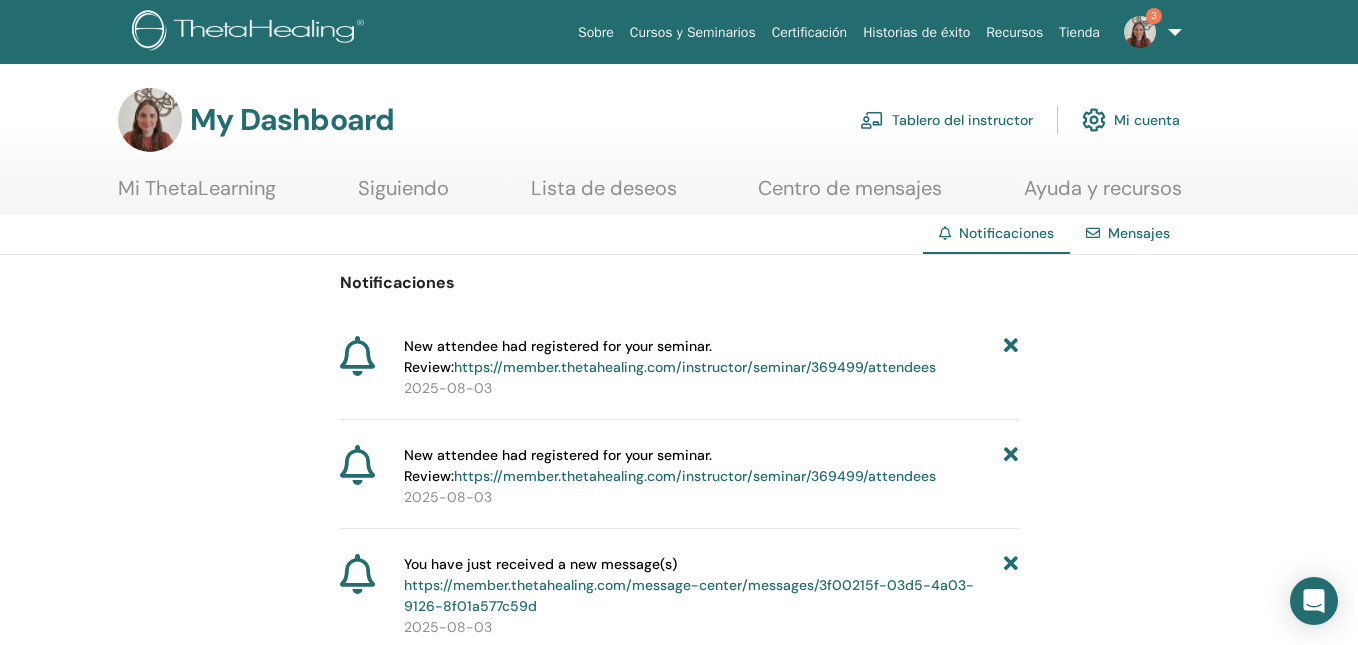 click on "https://member.thetahealing.com/instructor/seminar/369499/attendees" at bounding box center [695, 367] 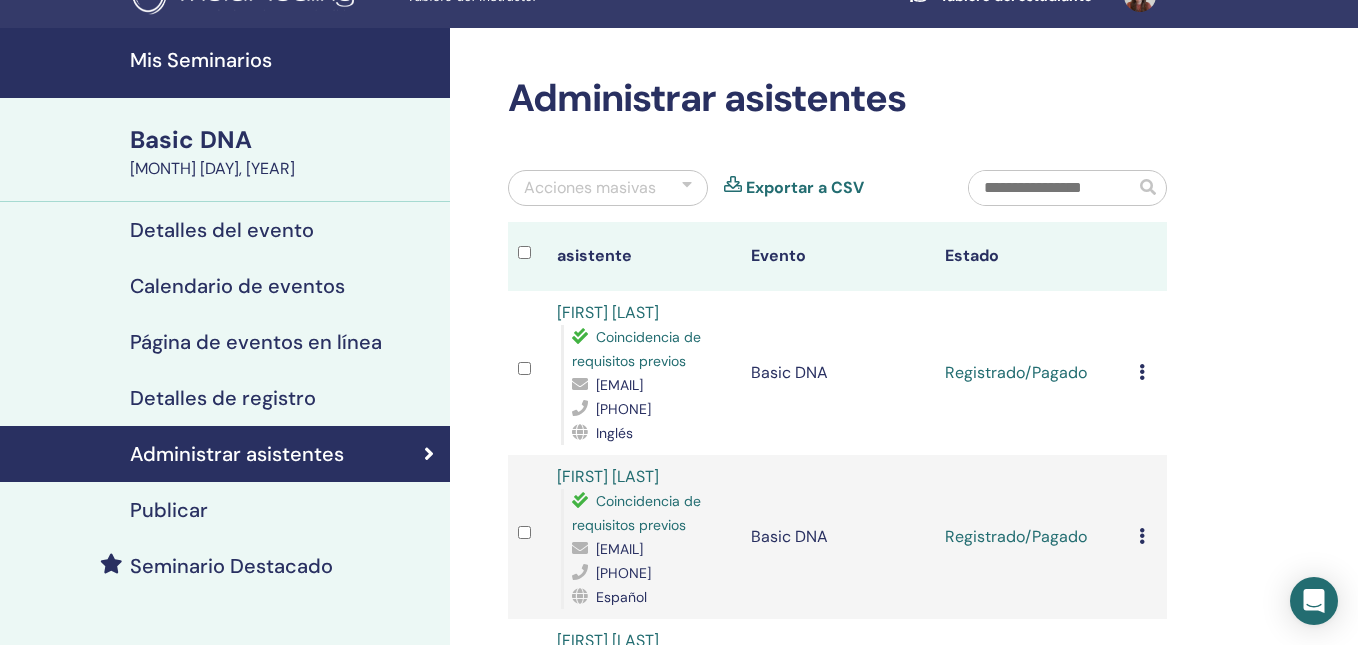scroll, scrollTop: 0, scrollLeft: 0, axis: both 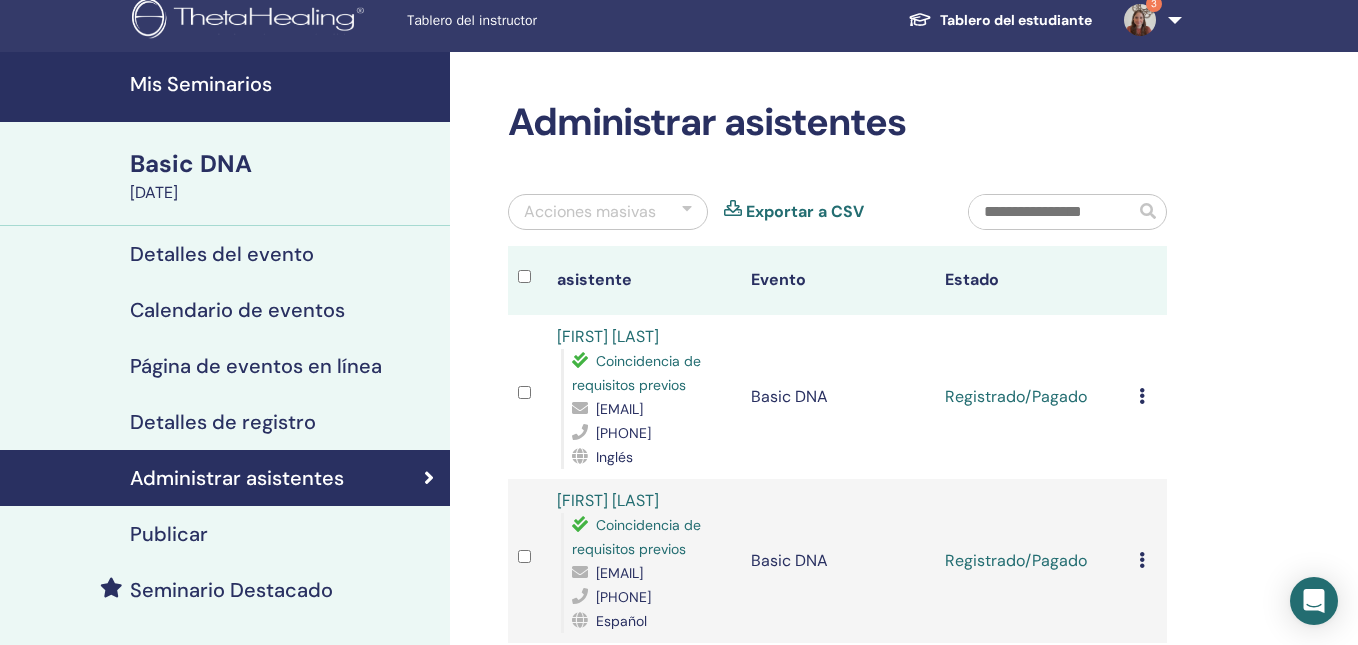 click on "Administrar asistentes Acciones masivas Exportar a CSV asistente Evento Estado Adriana Viego Coincidencia de requisitos previos adrianaviego@gmail.com 5627103523 Inglés Basic DNA Registrado/Pagado Cancelar registro No autocertificar Marcar como pagado Marcar como no pagado Marcar como ausente Completar y certificar Descargar Certificado Ana Robledo Coincidencia de requisitos previos anagaby.robledo94@gmail.com 3331460551 Español Basic DNA Registrado/Pagado Cancelar registro No autocertificar Marcar como pagado Marcar como no pagado Marcar como ausente Completar y certificar Descargar Certificado Karen Bernache Coincidencia de requisitos previos karenbernachegarcia@gmail.com +523339524055 Español Basic DNA Registrado/Pagado Cancelar registro No autocertificar Marcar como pagado Marcar como no pagado Marcar como ausente Completar y certificar Descargar Certificado TASHA ROSE MICHEL PIOTROWSKI Coincidencia de requisitos previos tasha@mundoth.com +52 Inglés Basic DNA Cancelado por el instructor 686625991 1" at bounding box center [837, 751] 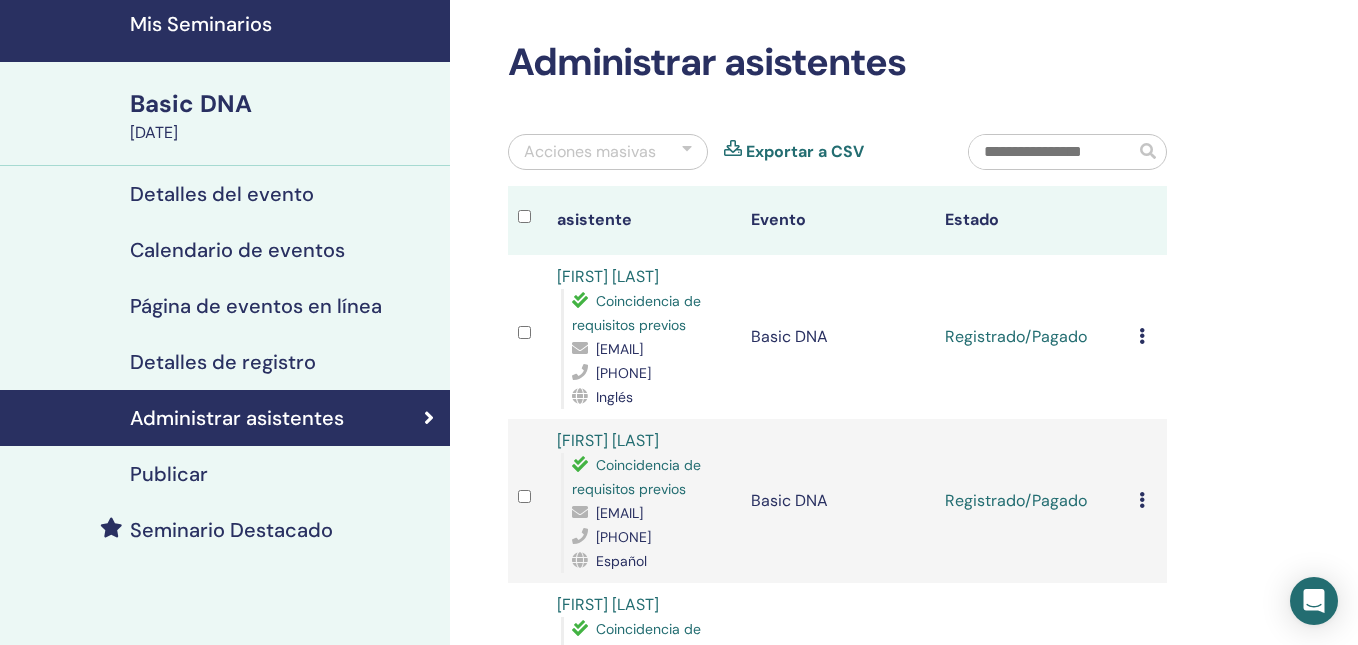 scroll, scrollTop: 58, scrollLeft: 0, axis: vertical 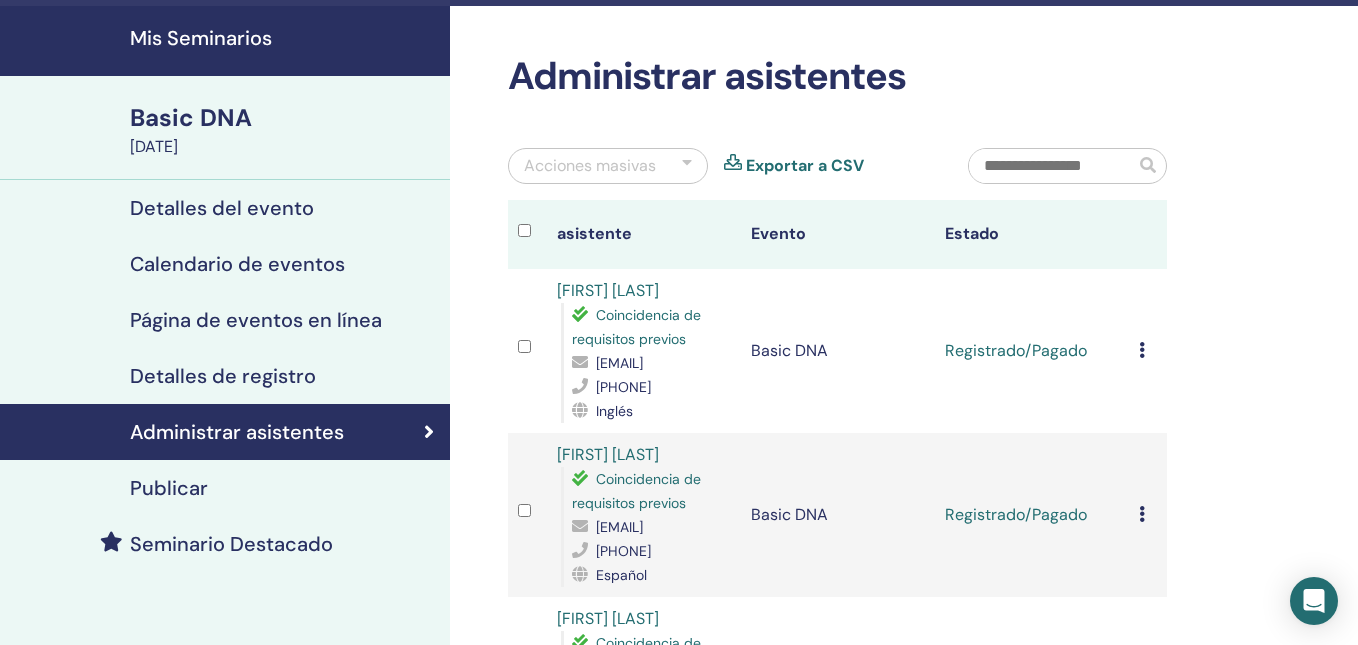 click on "Publicar" at bounding box center (225, 488) 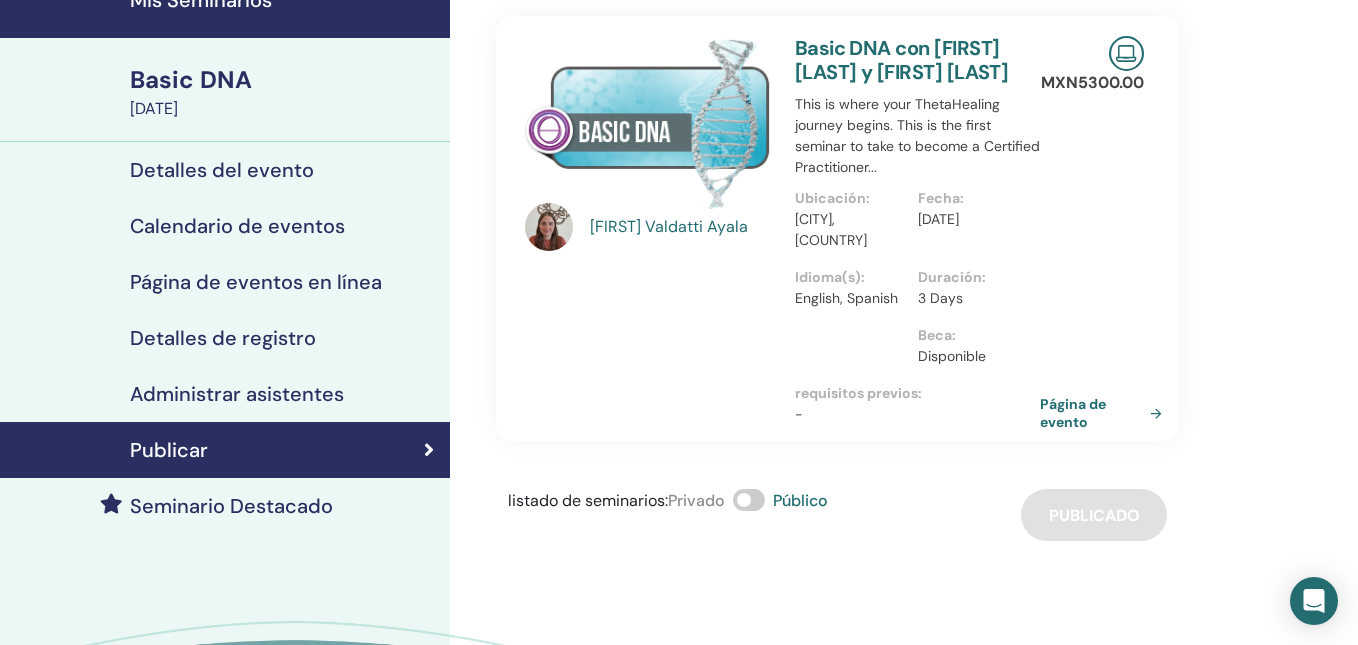 scroll, scrollTop: 61, scrollLeft: 0, axis: vertical 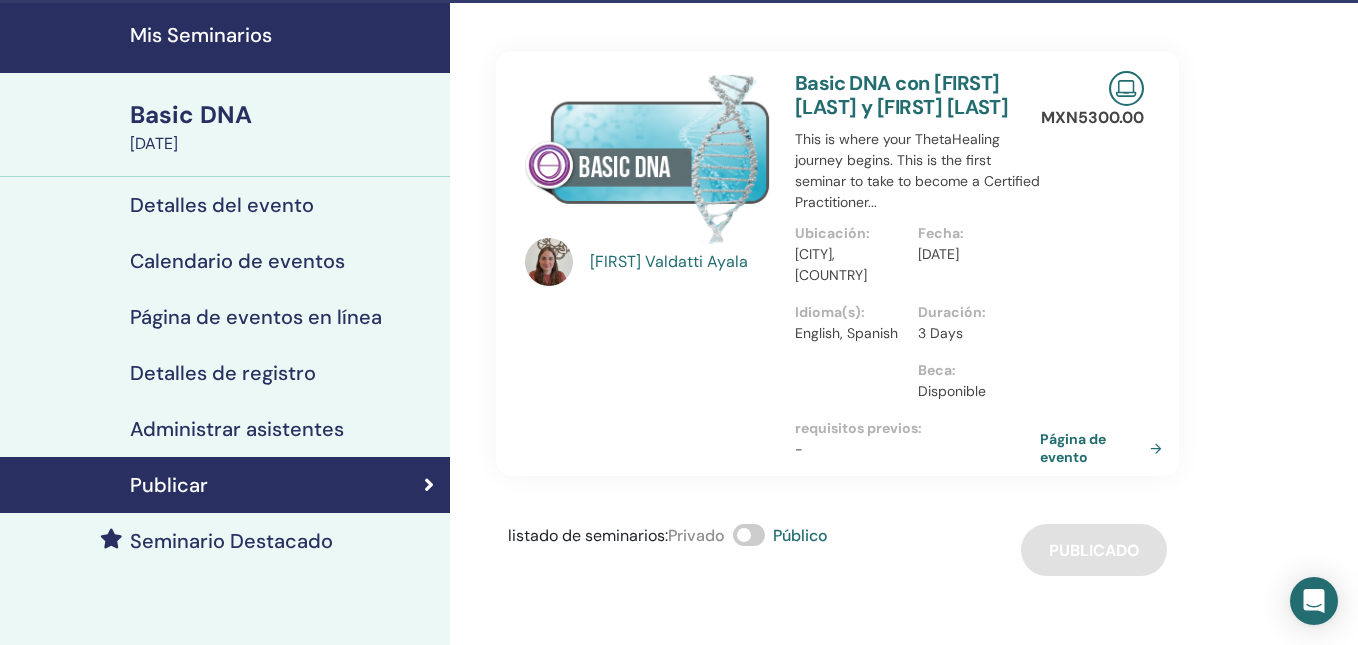 click on "Mis Seminarios" at bounding box center (284, 35) 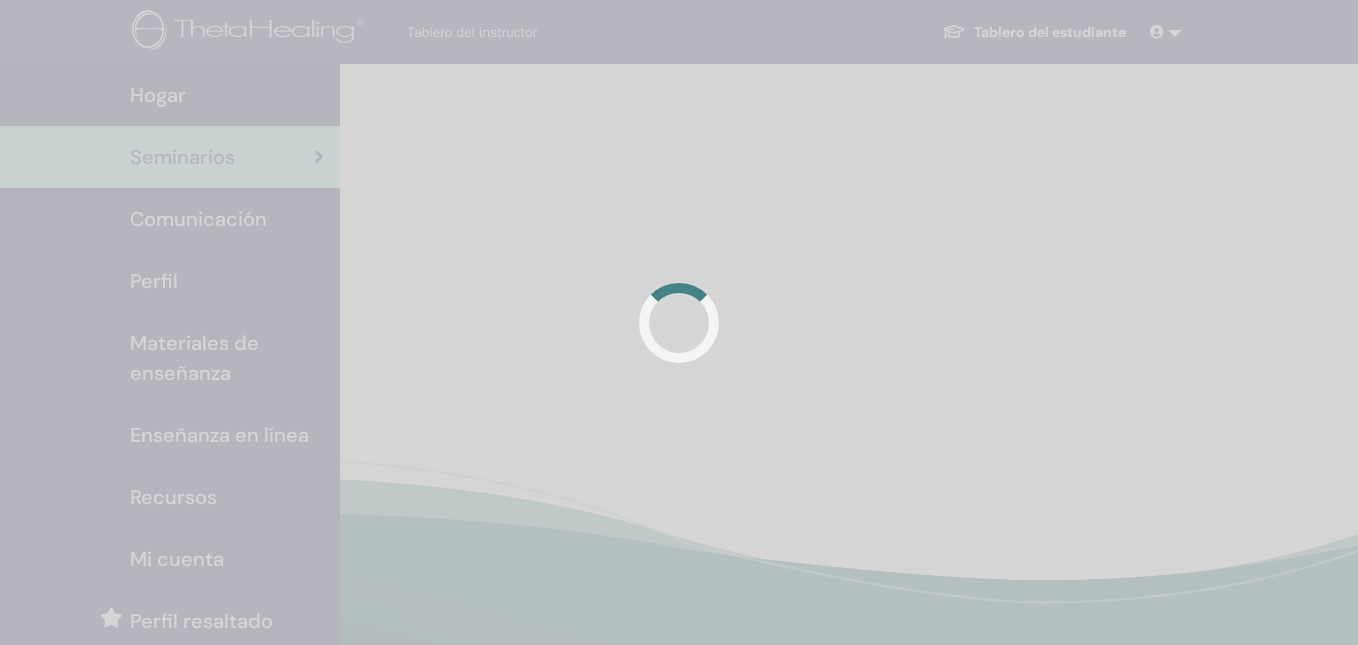 scroll, scrollTop: 0, scrollLeft: 0, axis: both 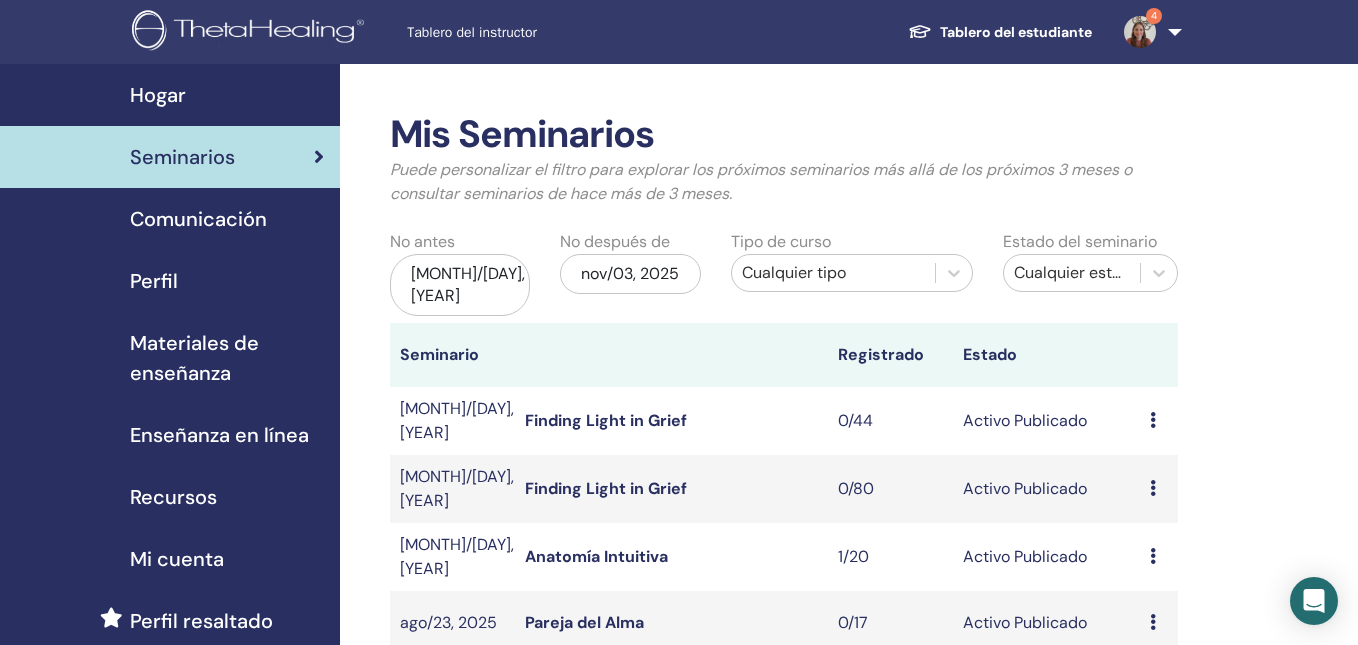 click on "Perfil" at bounding box center (170, 281) 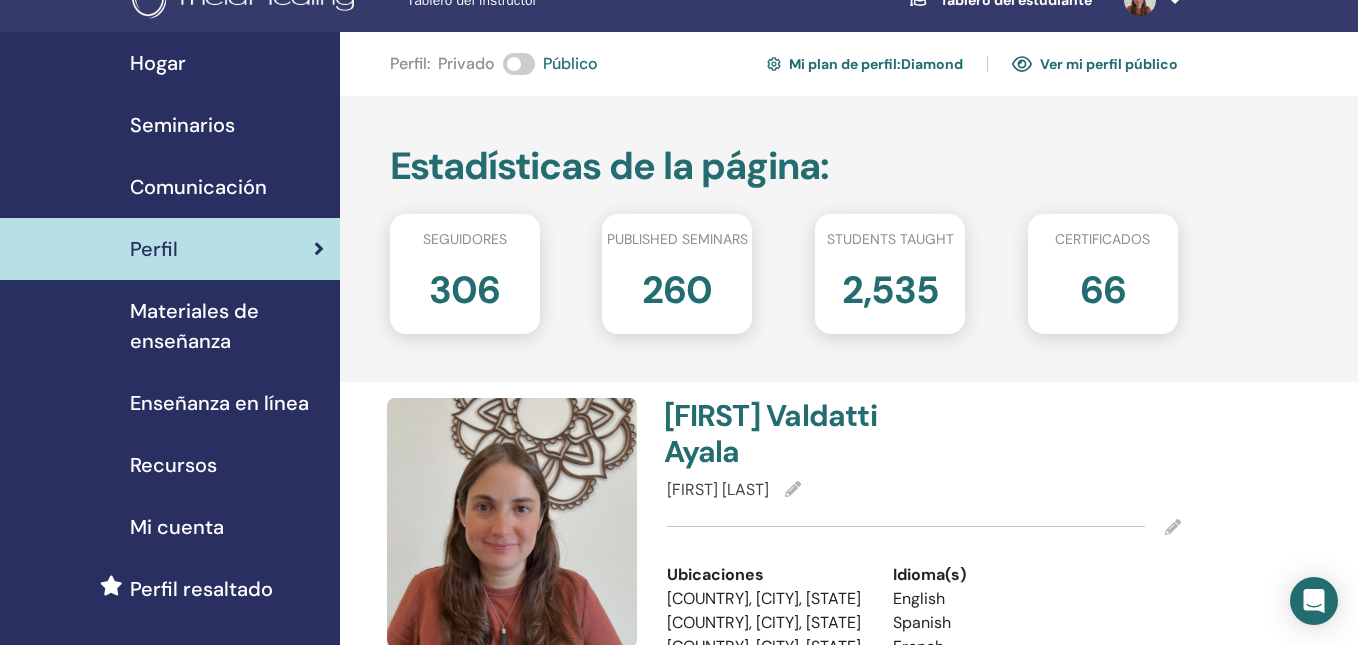 scroll, scrollTop: 34, scrollLeft: 0, axis: vertical 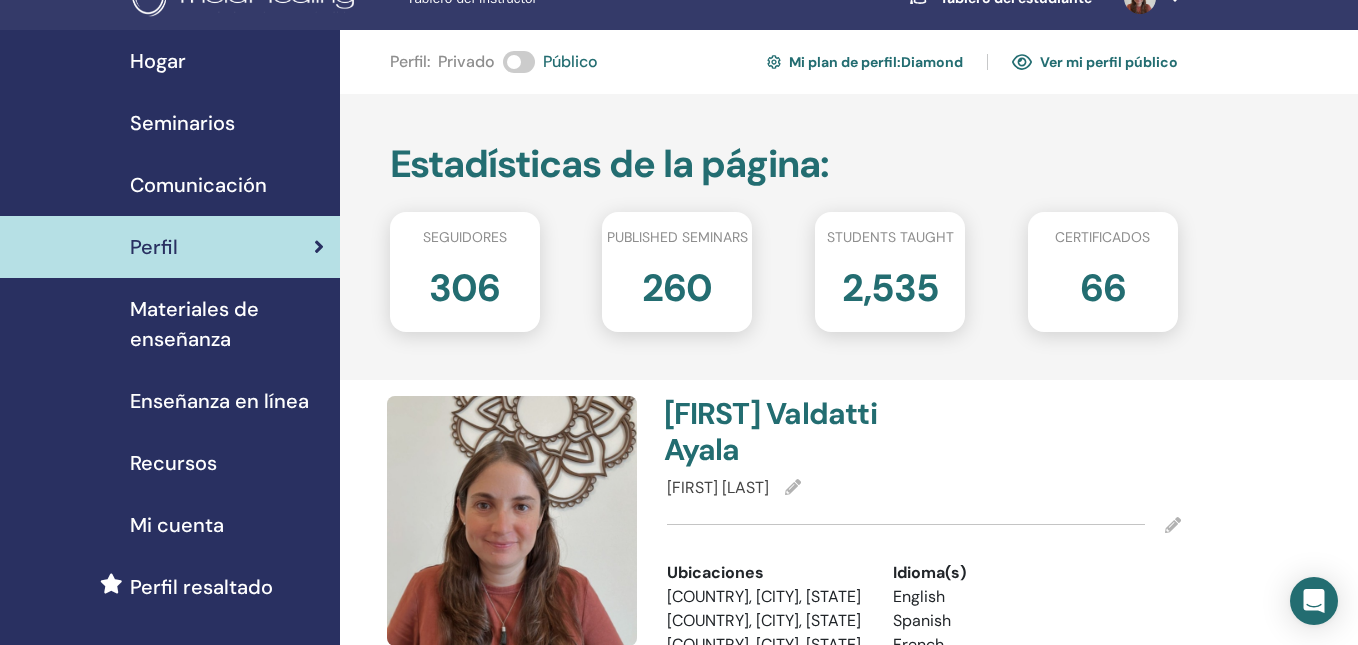 click on "Seminarios" at bounding box center (182, 123) 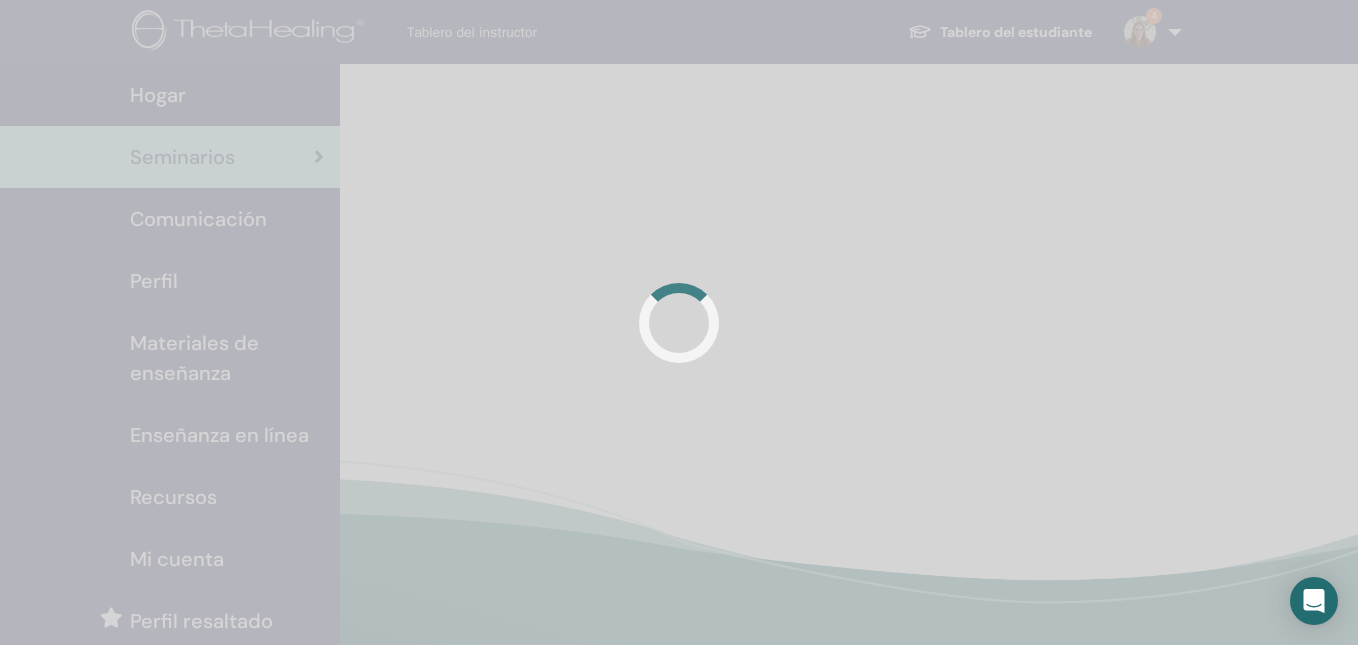 scroll, scrollTop: 0, scrollLeft: 0, axis: both 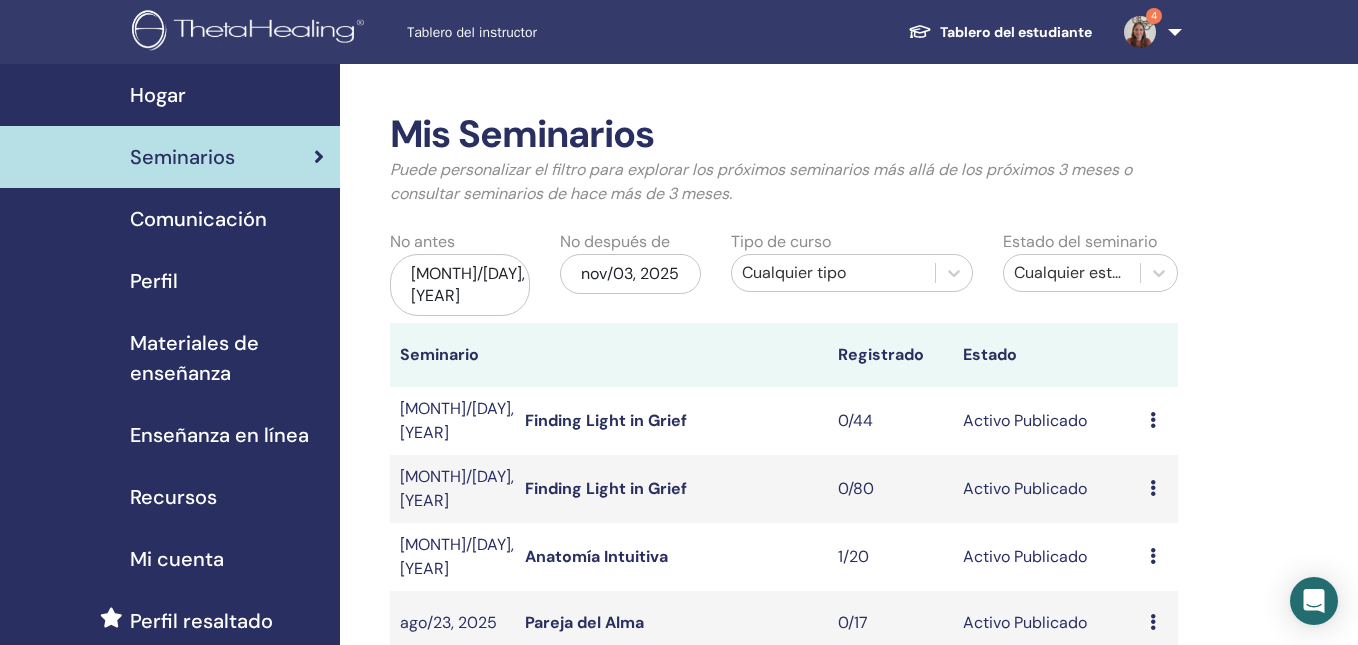 click on "Perfil" at bounding box center [170, 281] 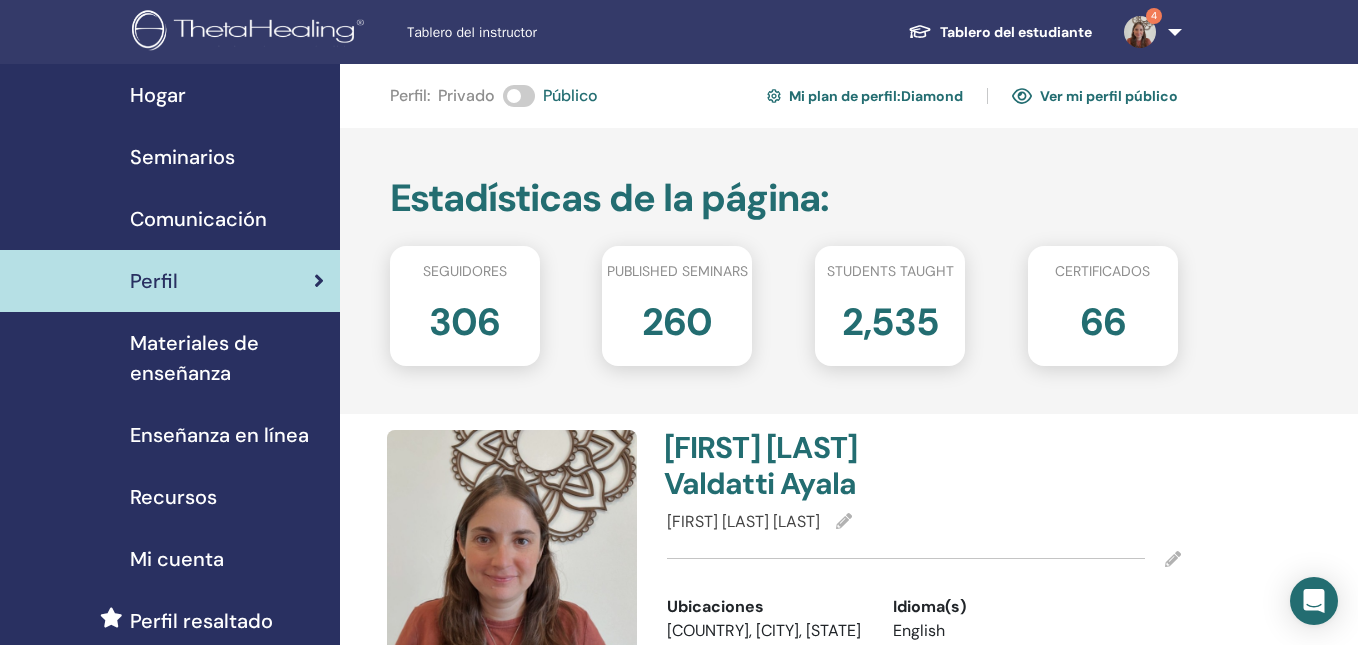 scroll, scrollTop: 0, scrollLeft: 0, axis: both 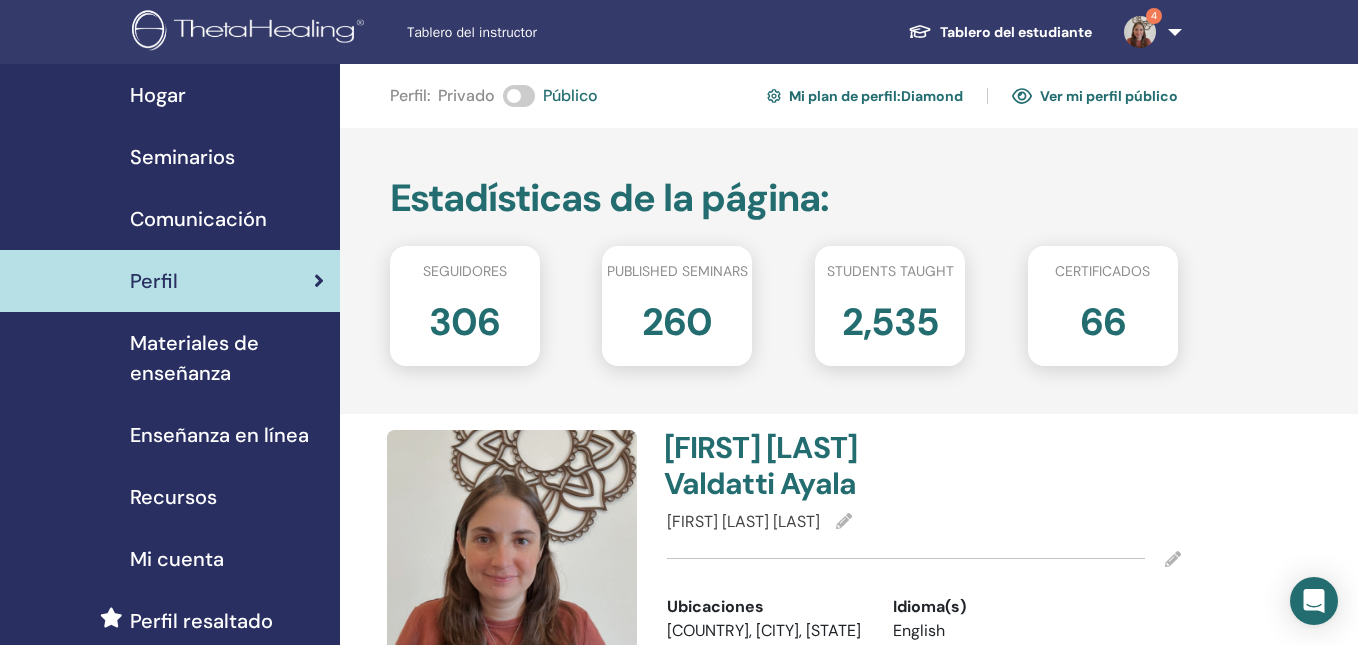 click on "Seminarios" at bounding box center [182, 157] 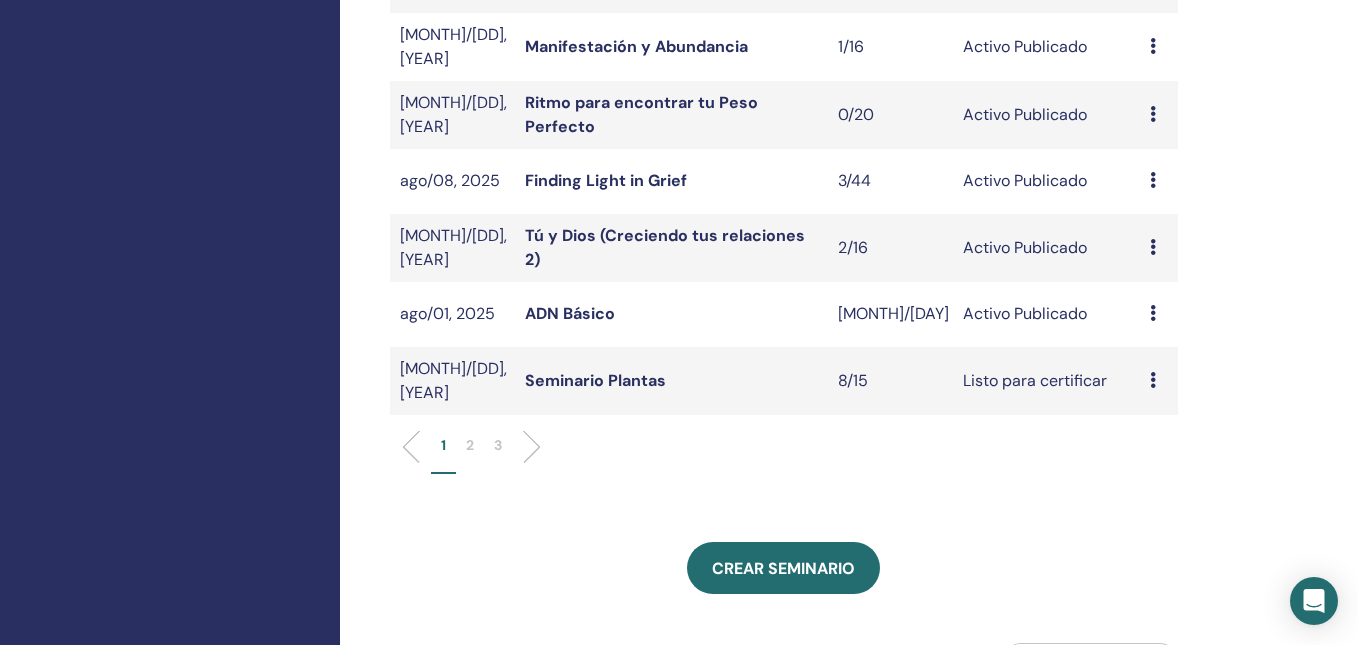 scroll, scrollTop: 644, scrollLeft: 0, axis: vertical 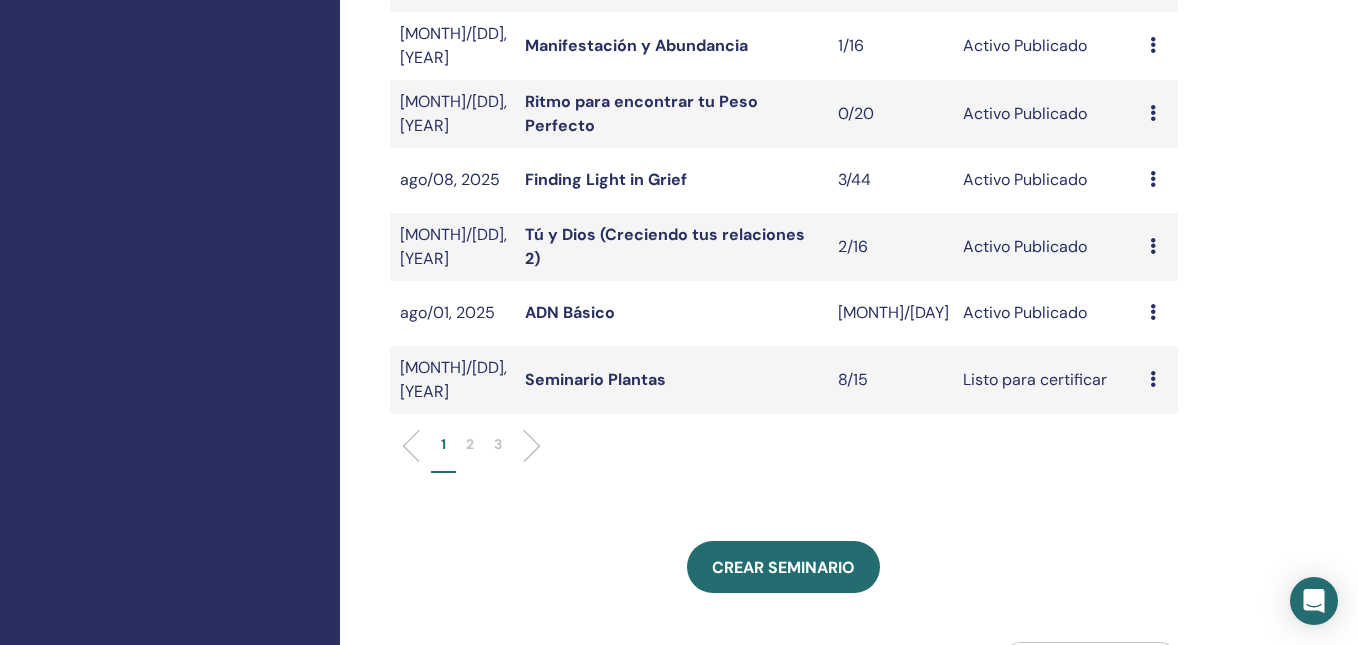 click at bounding box center (1153, 312) 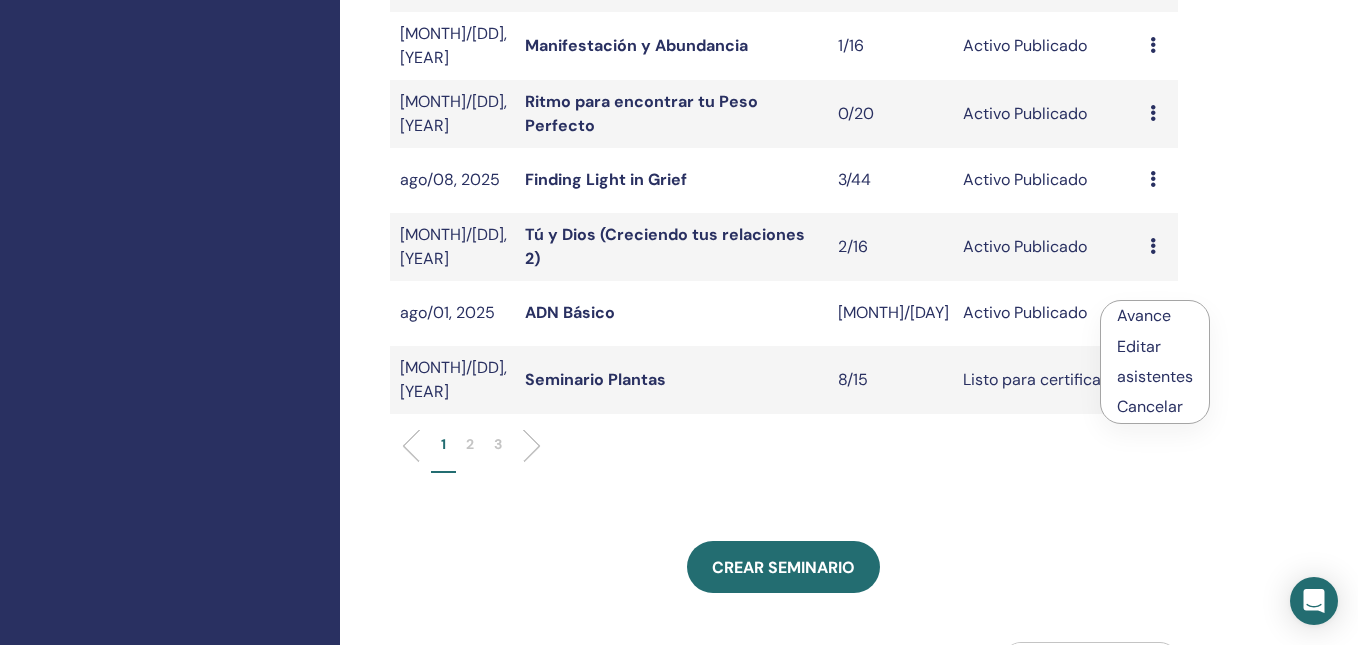 click on "asistentes" at bounding box center [1155, 376] 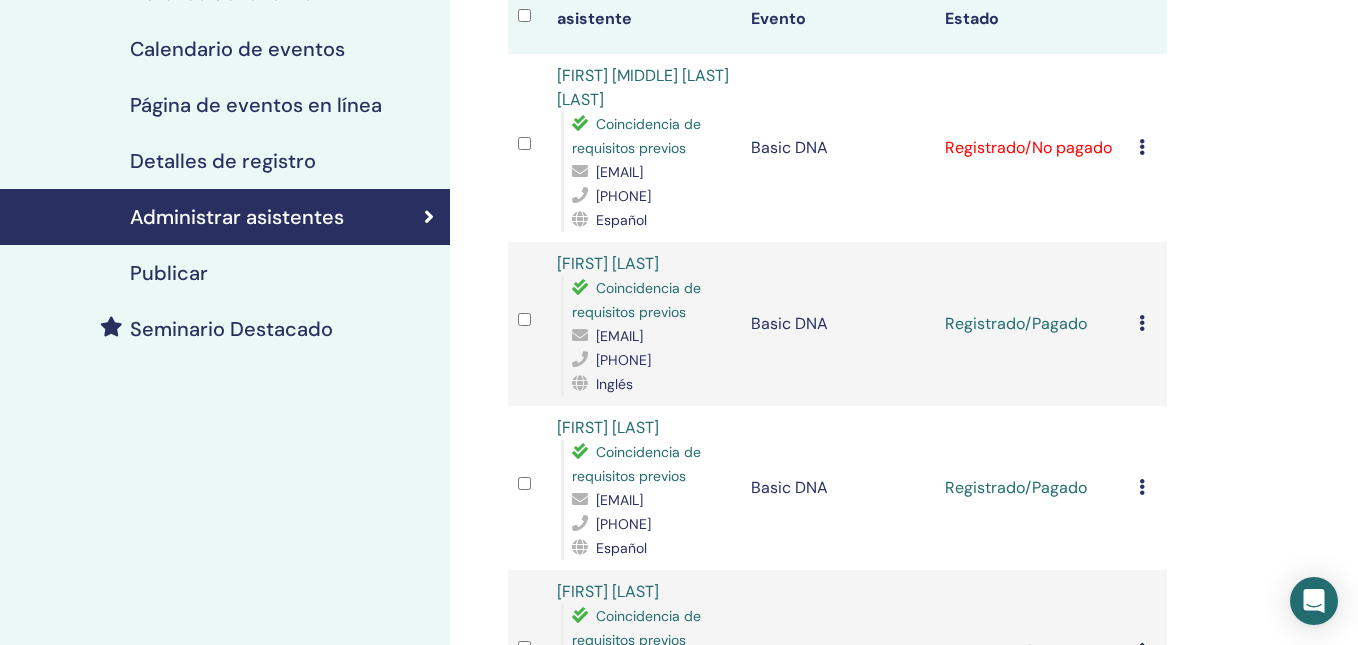 scroll, scrollTop: 276, scrollLeft: 0, axis: vertical 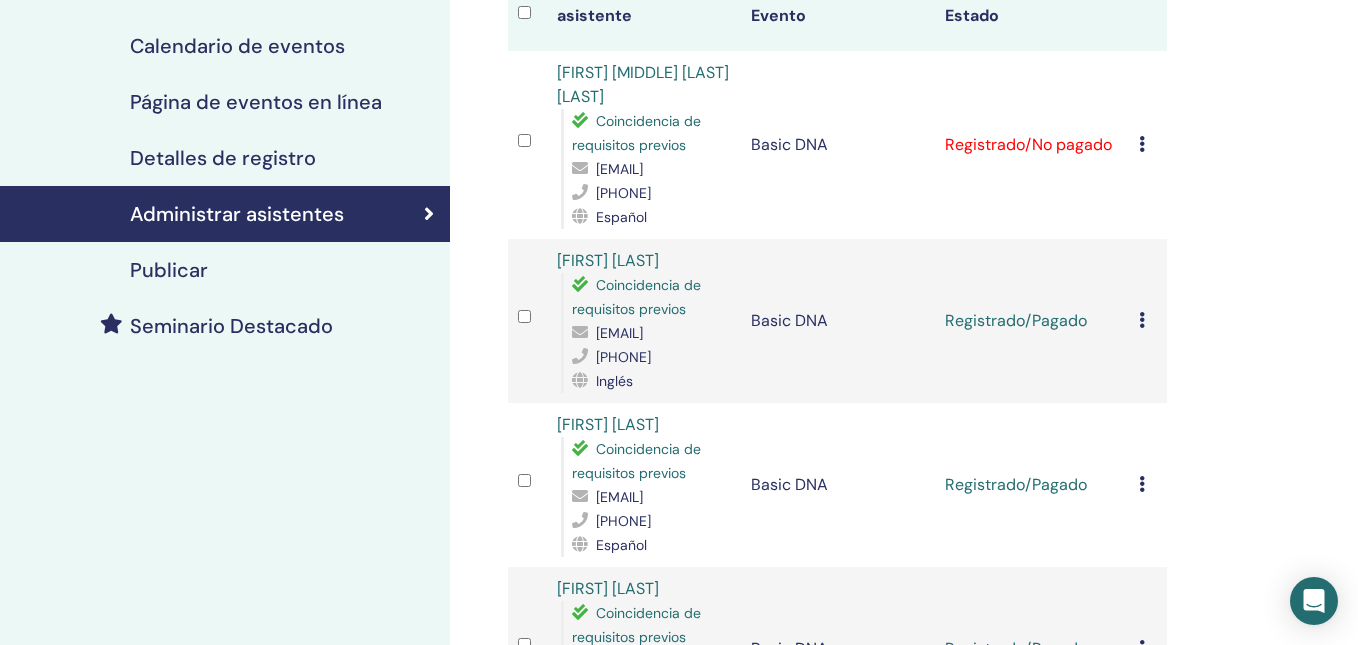 click at bounding box center [1142, 144] 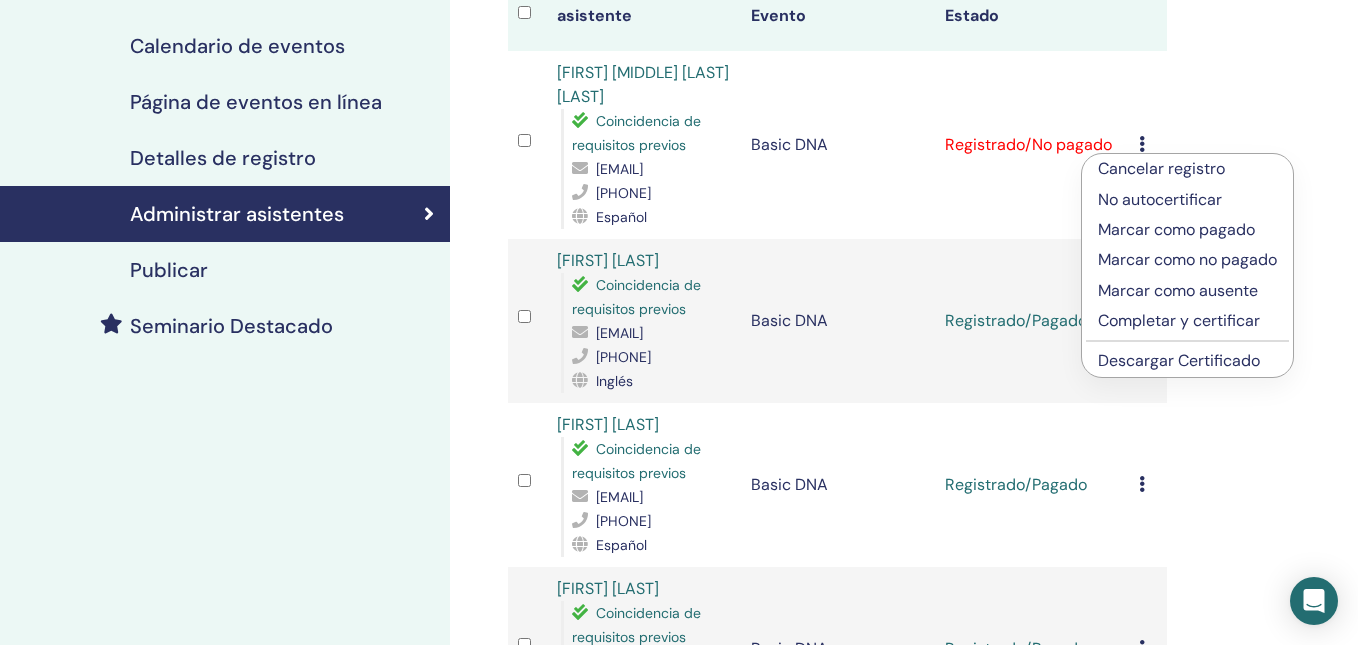 click on "Marcar como pagado" at bounding box center [1187, 230] 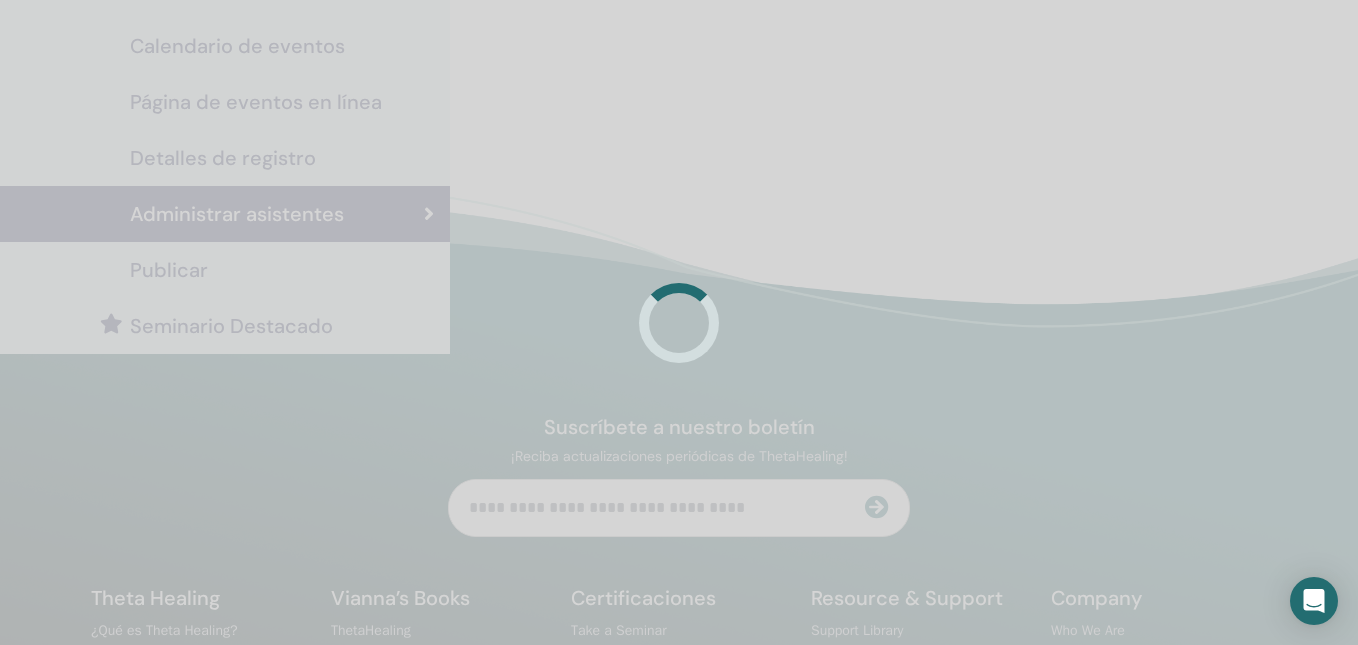 scroll, scrollTop: 276, scrollLeft: 0, axis: vertical 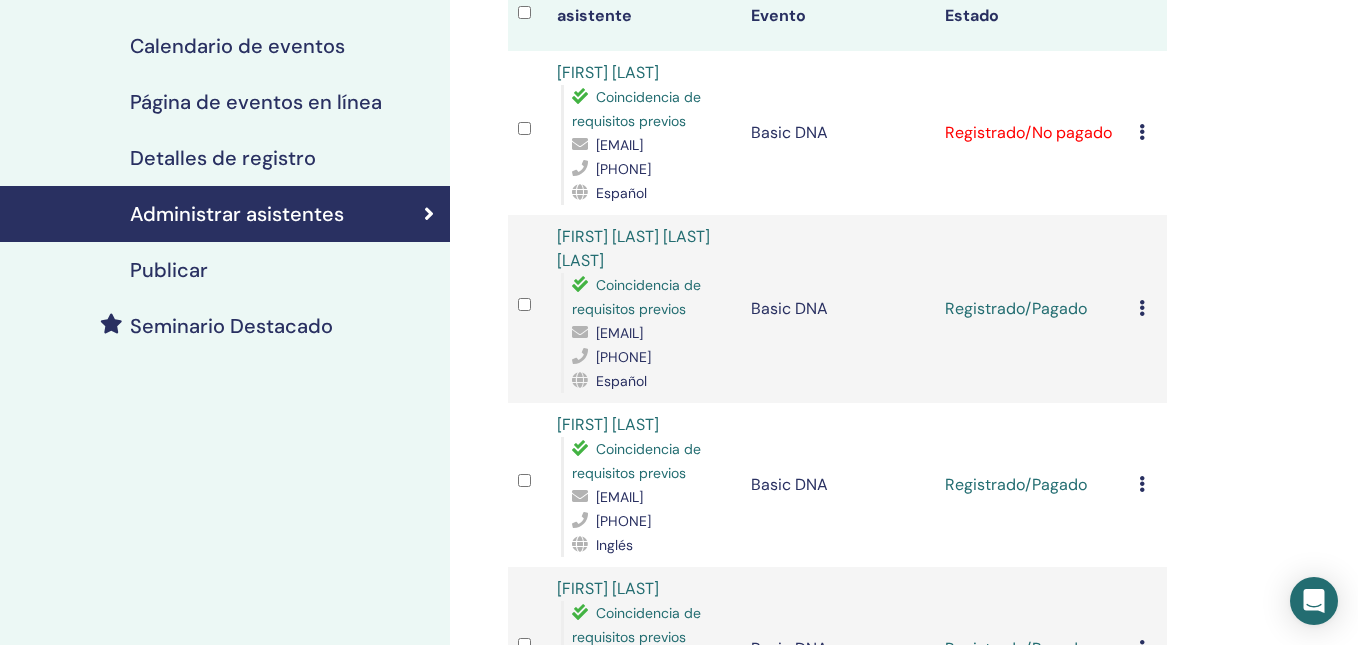 click on "Cancelar registro No autocertificar Marcar como pagado Marcar como no pagado Marcar como ausente Completar y certificar Descargar Certificado" at bounding box center [1148, 133] 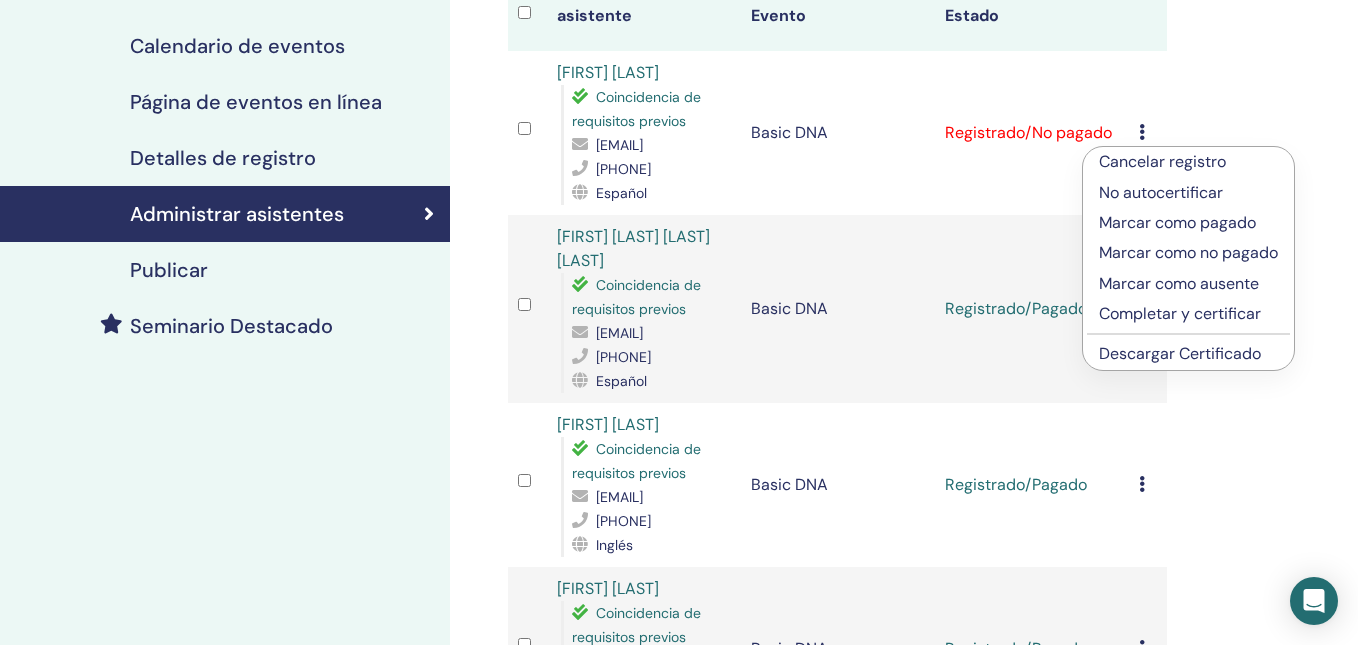 click on "Marcar como pagado" at bounding box center (1188, 223) 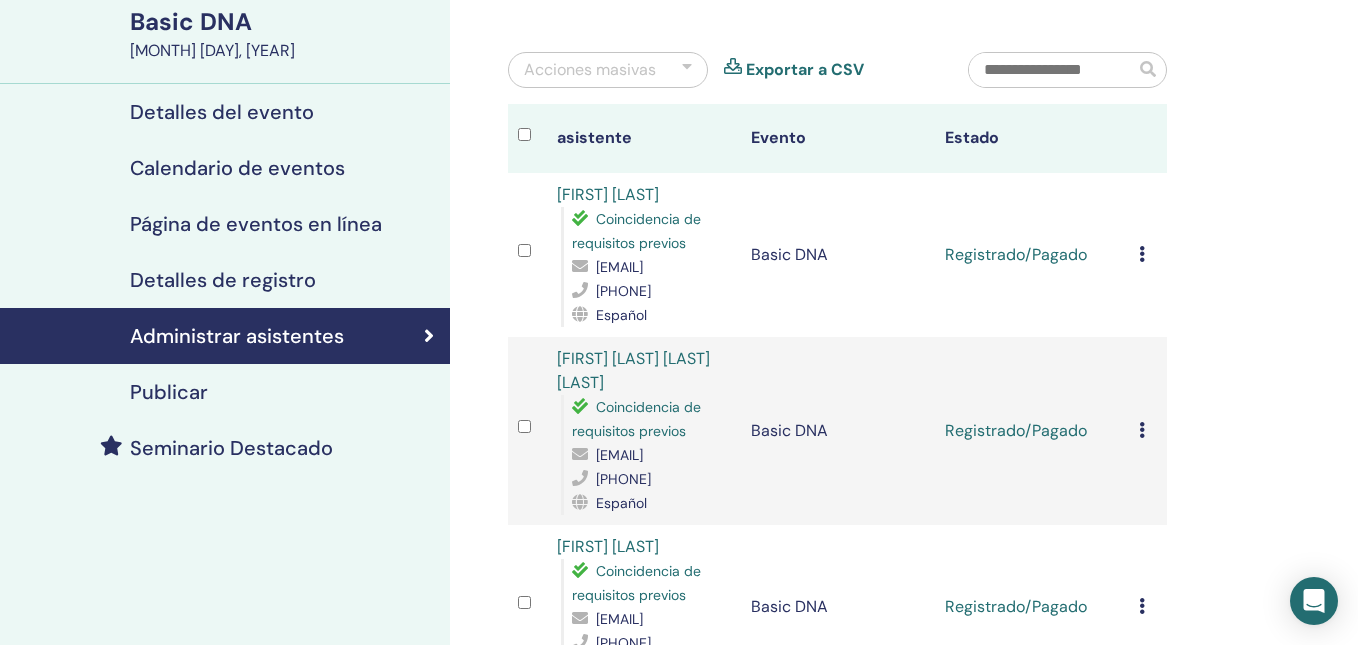 scroll, scrollTop: 147, scrollLeft: 0, axis: vertical 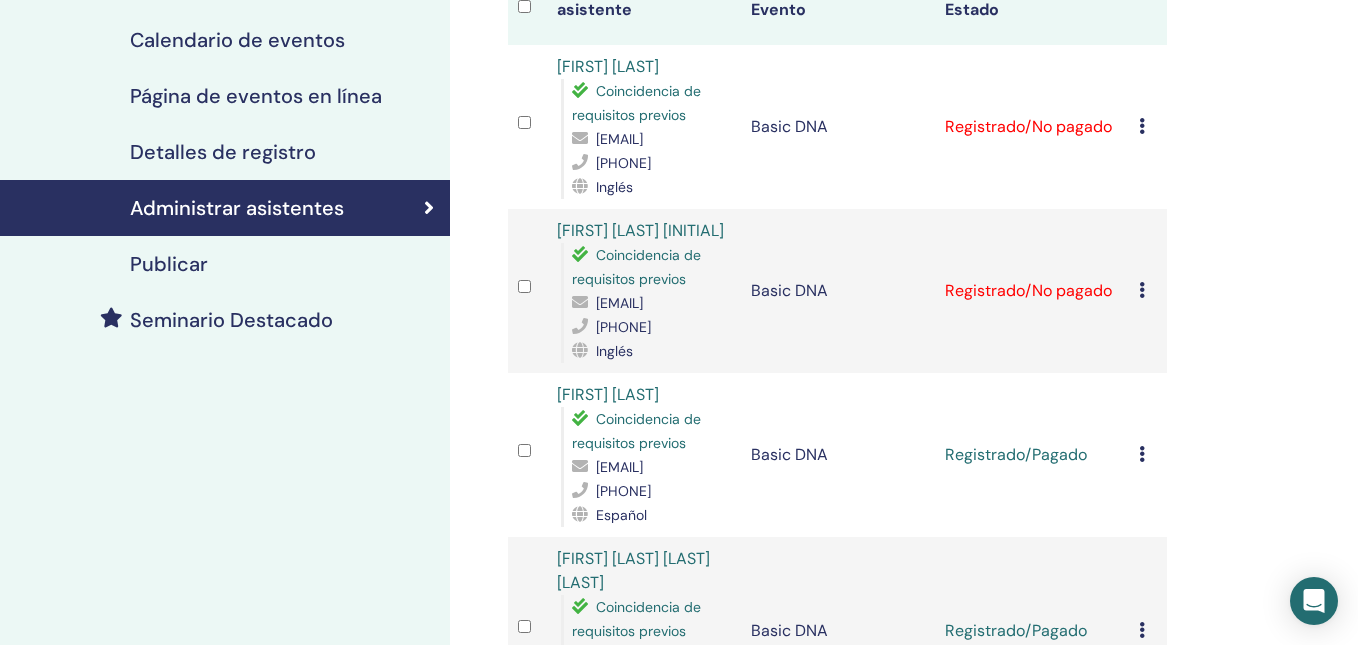click at bounding box center (1142, 290) 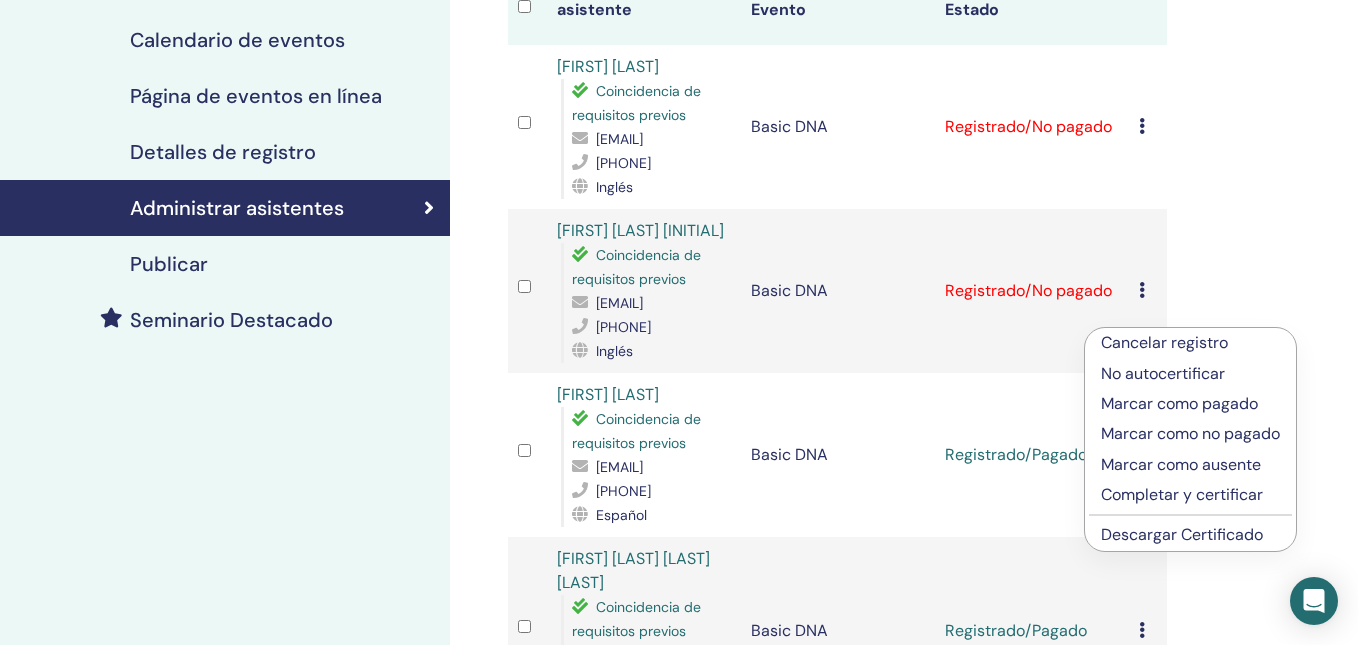 click on "Marcar como pagado" at bounding box center [1190, 404] 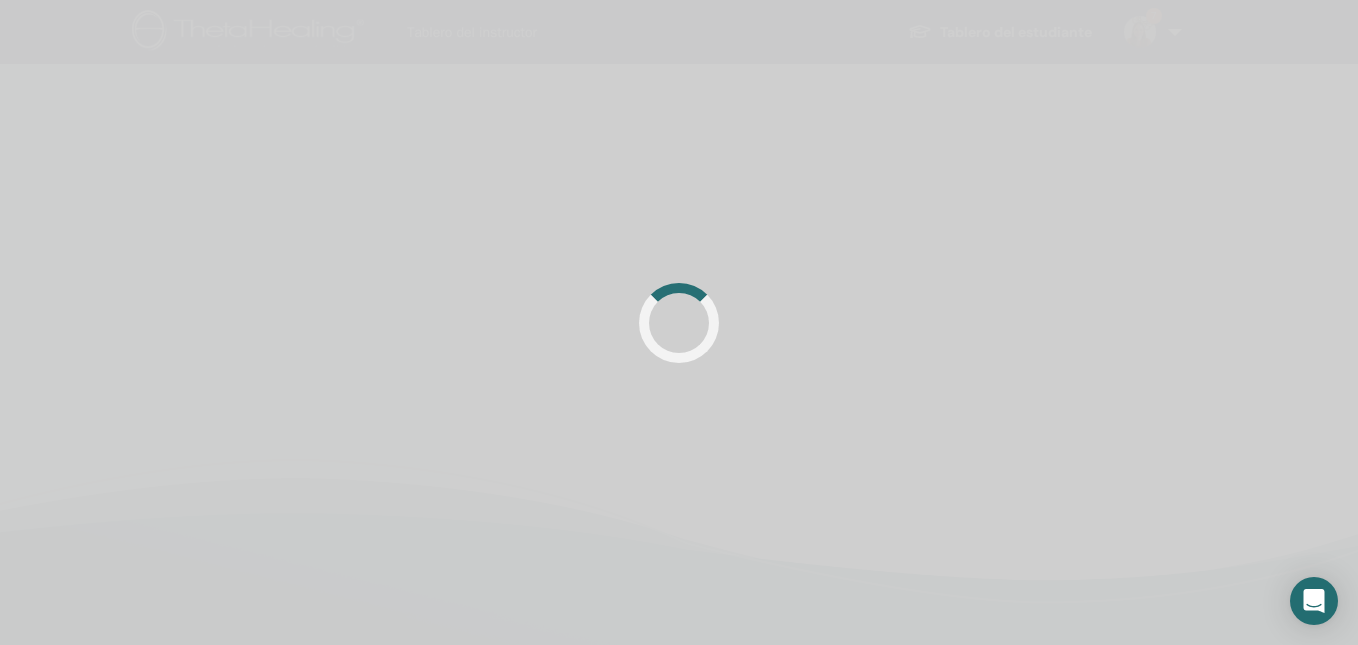 scroll, scrollTop: 0, scrollLeft: 0, axis: both 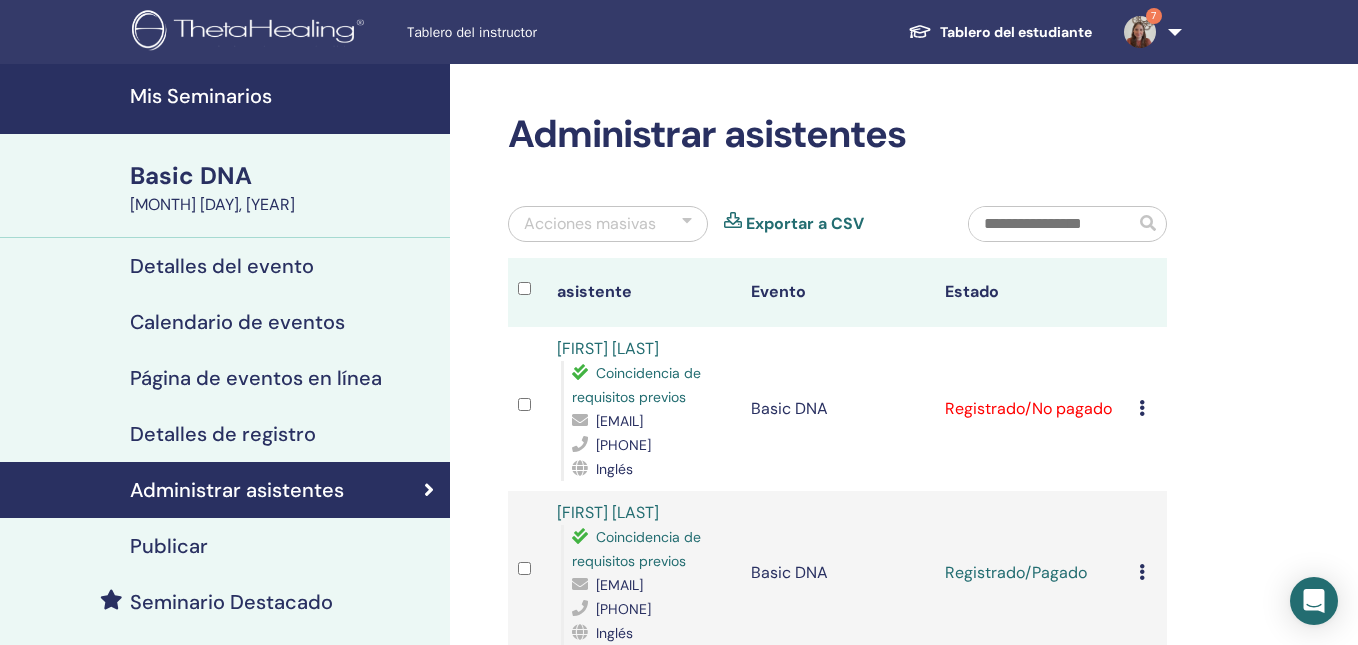 click at bounding box center (1142, 408) 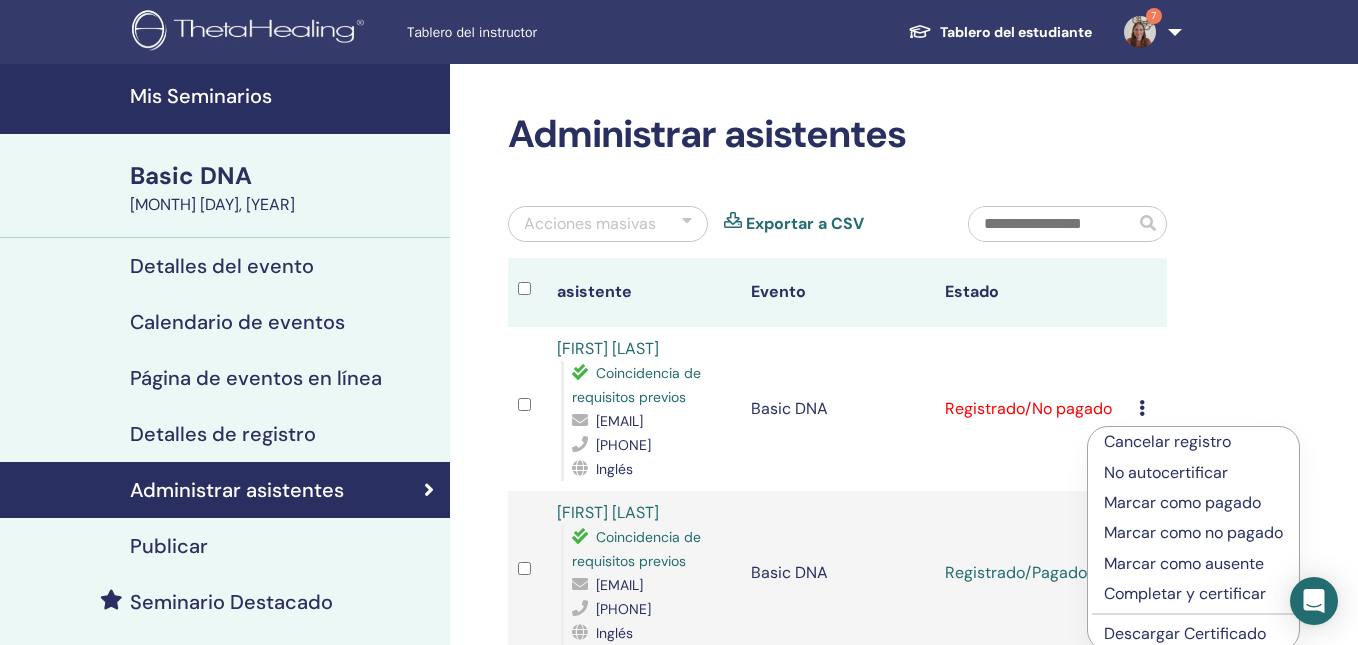 click on "Marcar como pagado" at bounding box center [1193, 503] 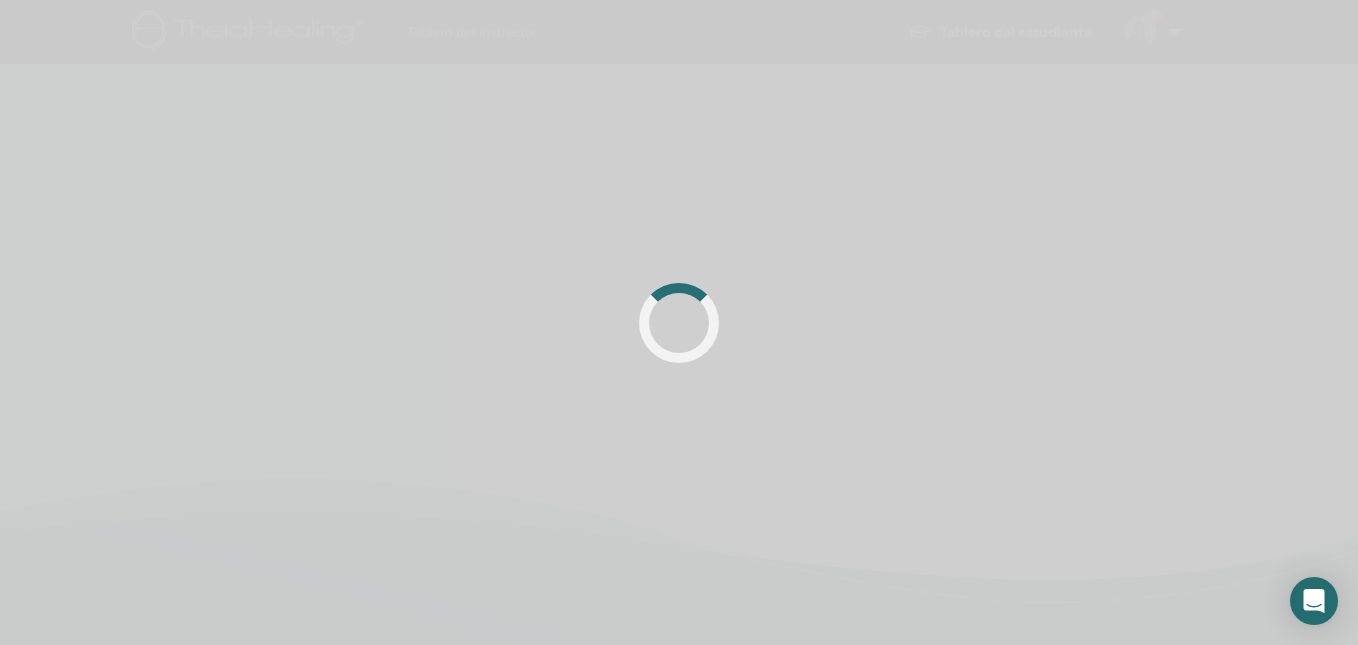 scroll, scrollTop: 0, scrollLeft: 0, axis: both 